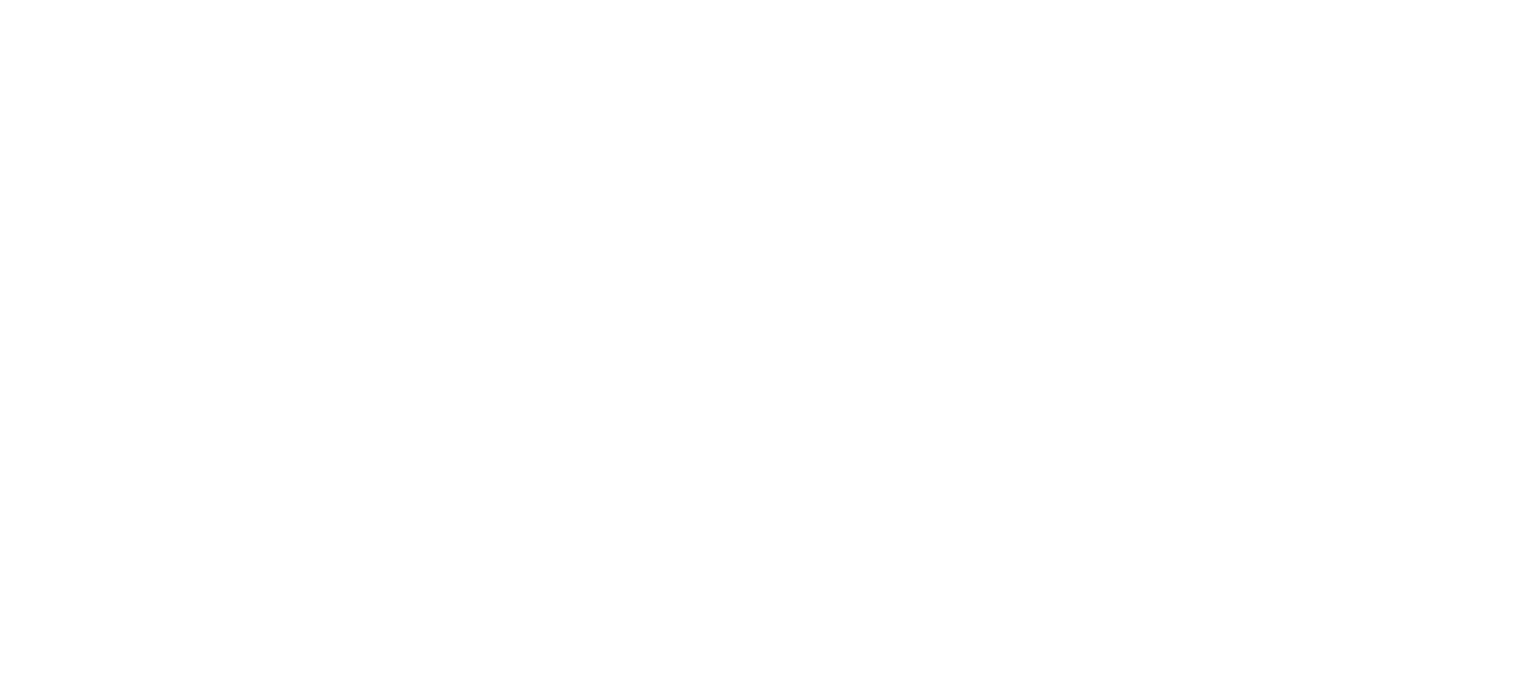 scroll, scrollTop: 0, scrollLeft: 0, axis: both 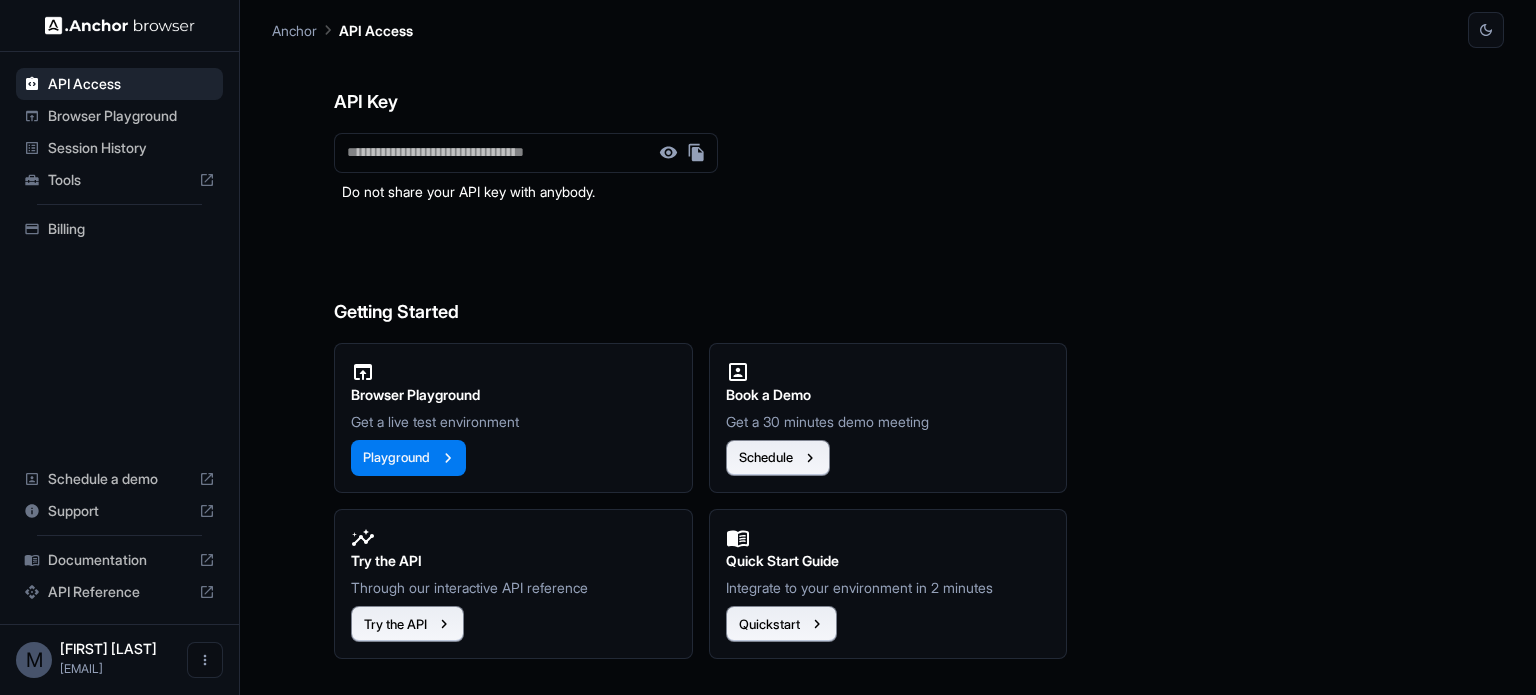 click 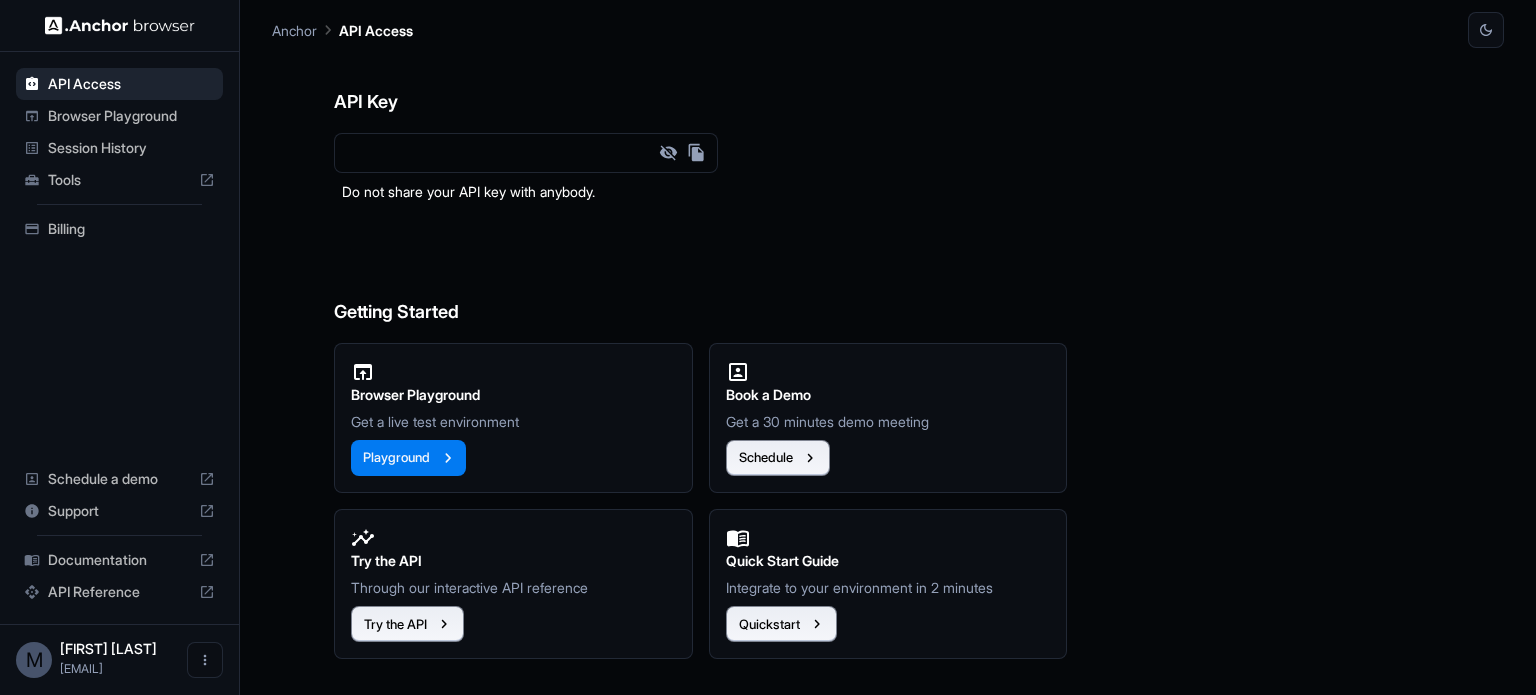 click 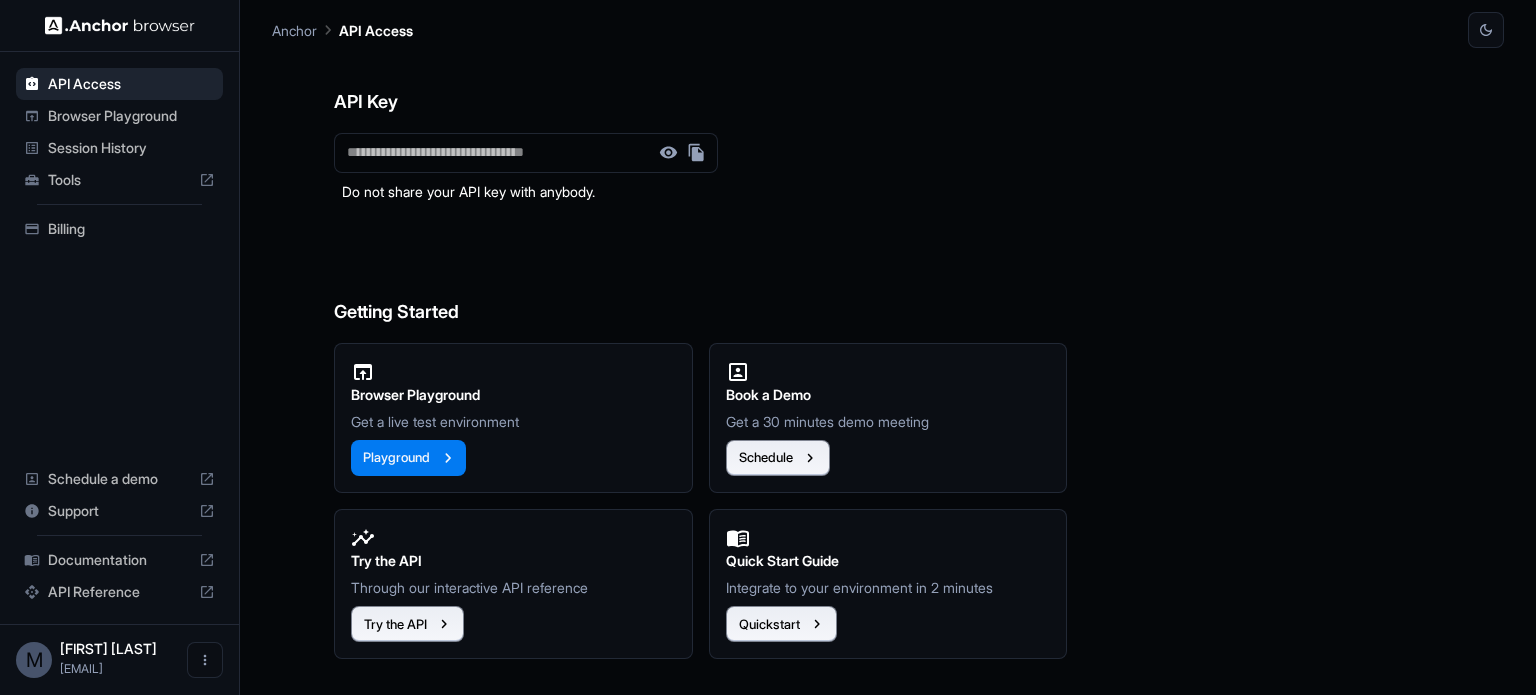 click 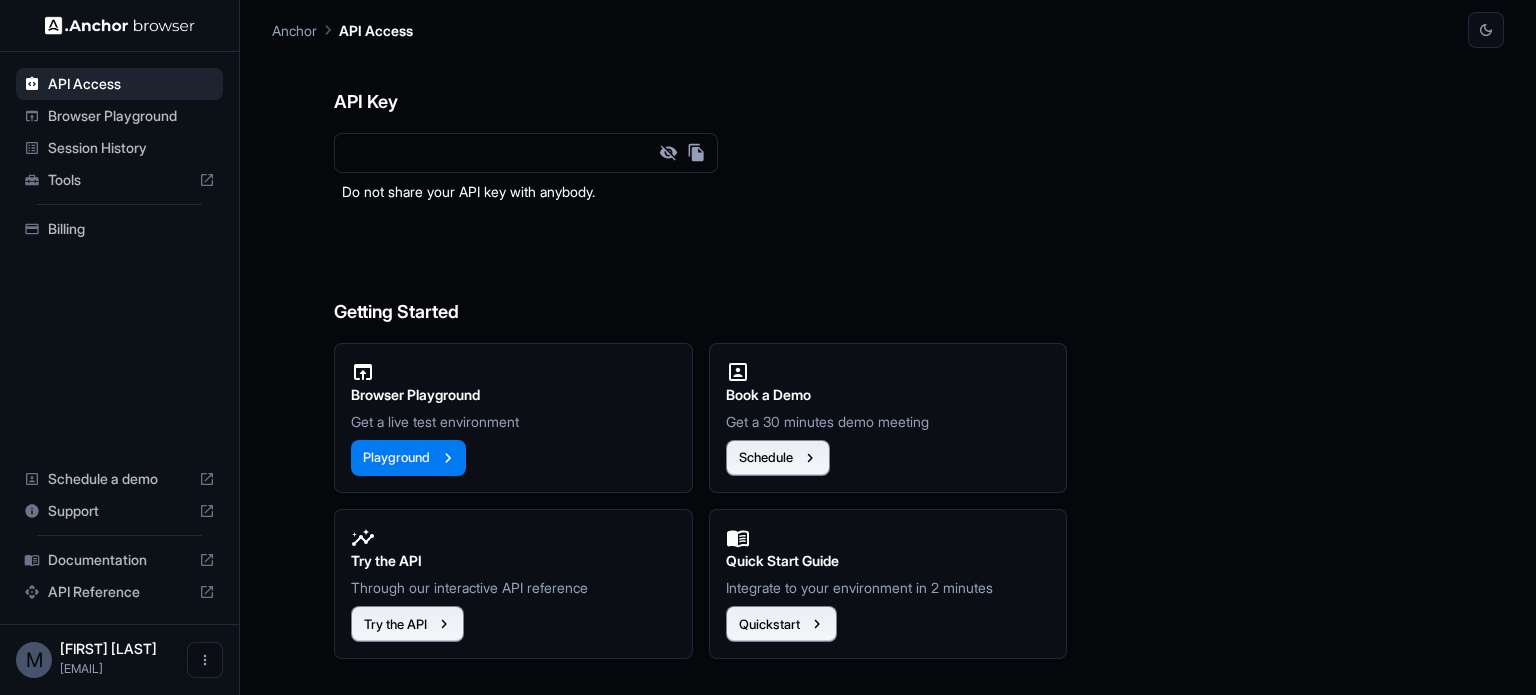 click on "​" at bounding box center [526, 153] 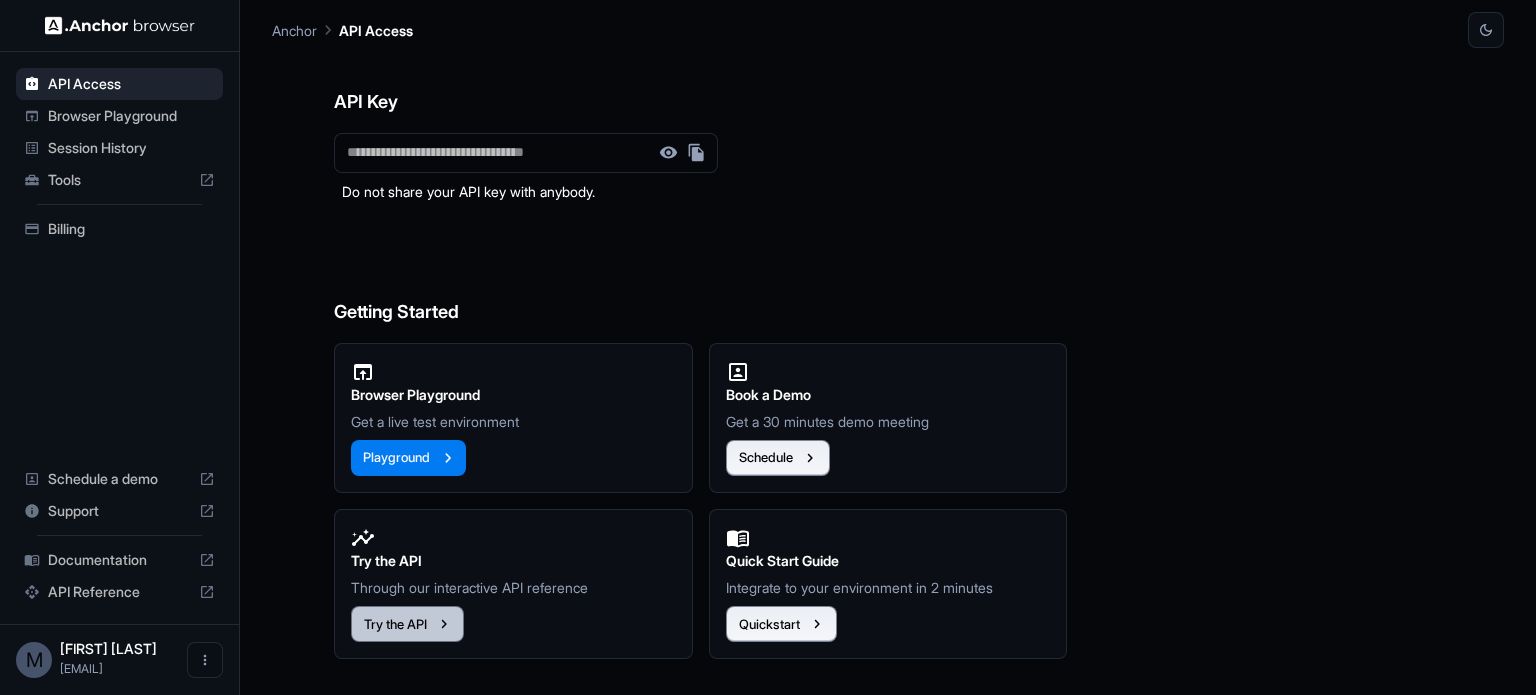 click on "Try the API" at bounding box center [407, 624] 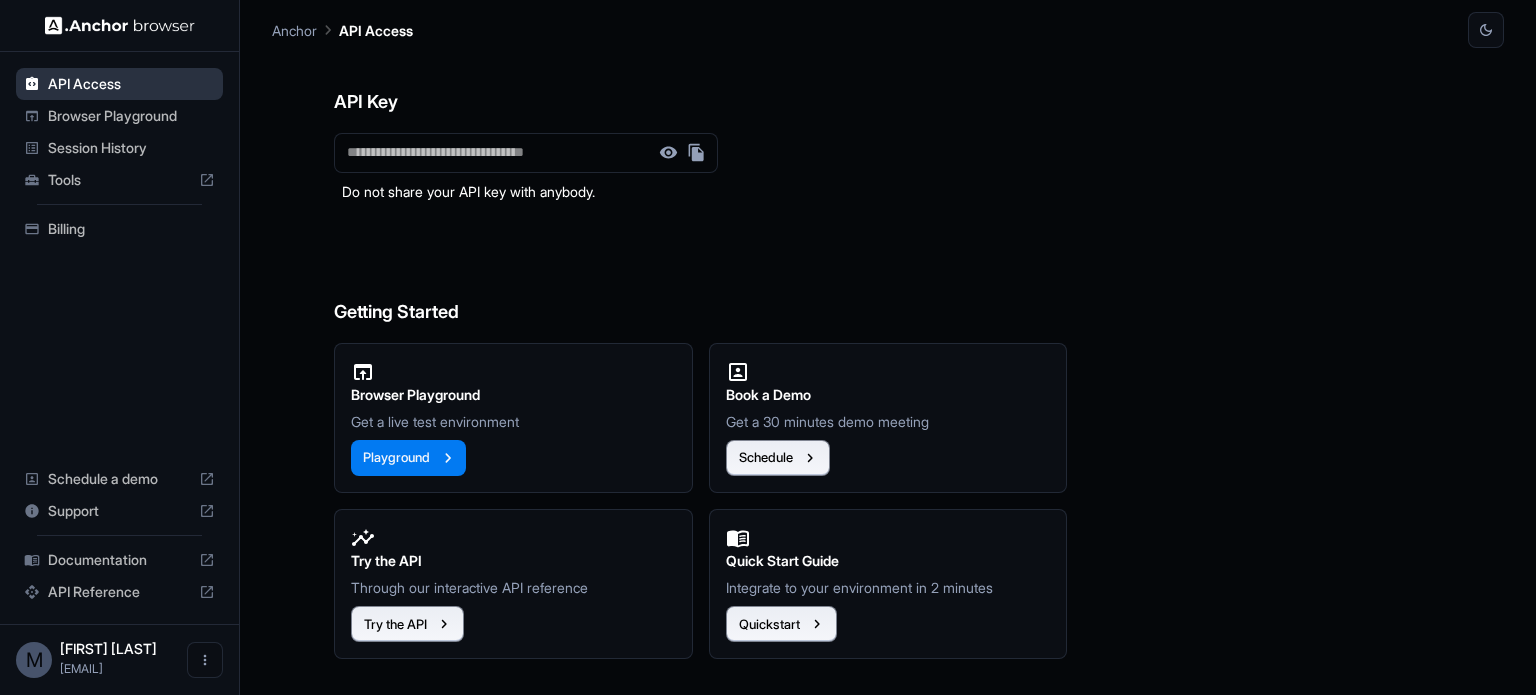 click on "API Access" at bounding box center (131, 84) 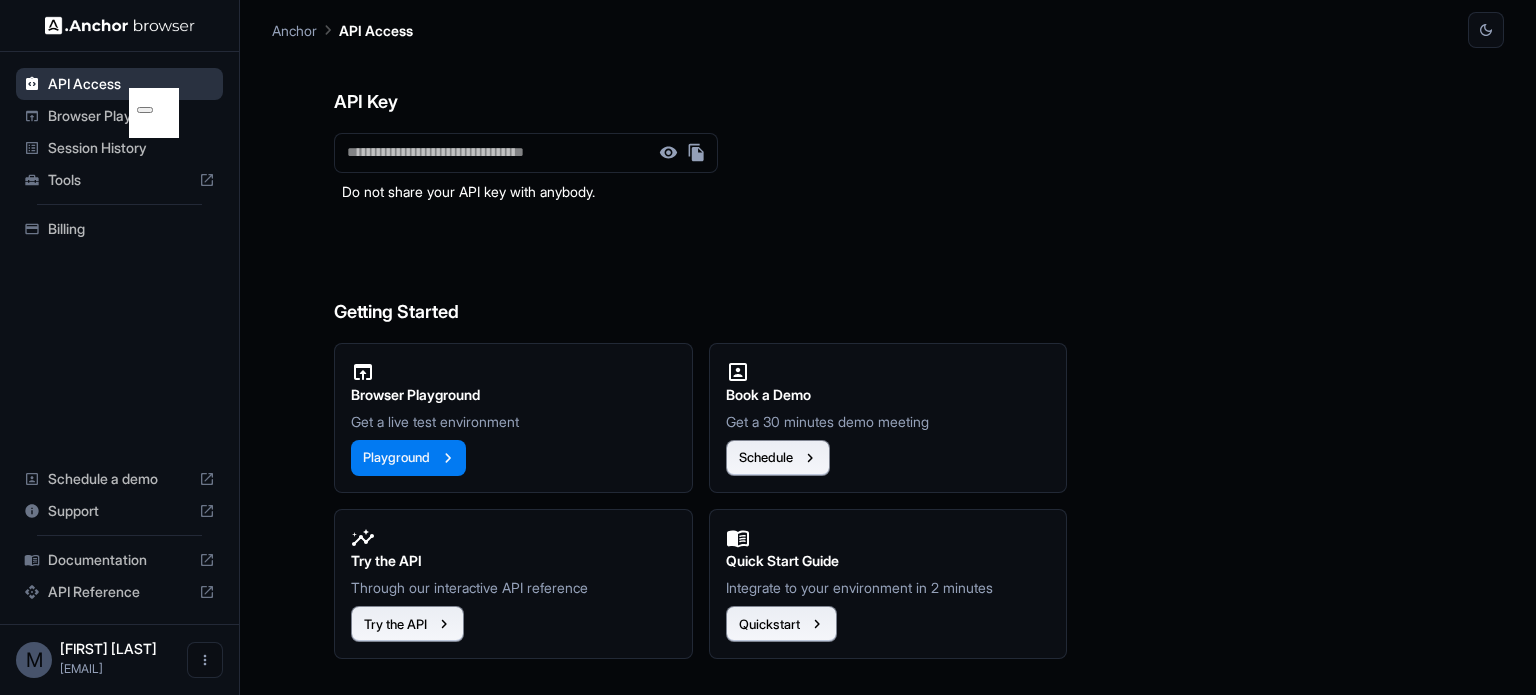 click on "API Access" at bounding box center [131, 84] 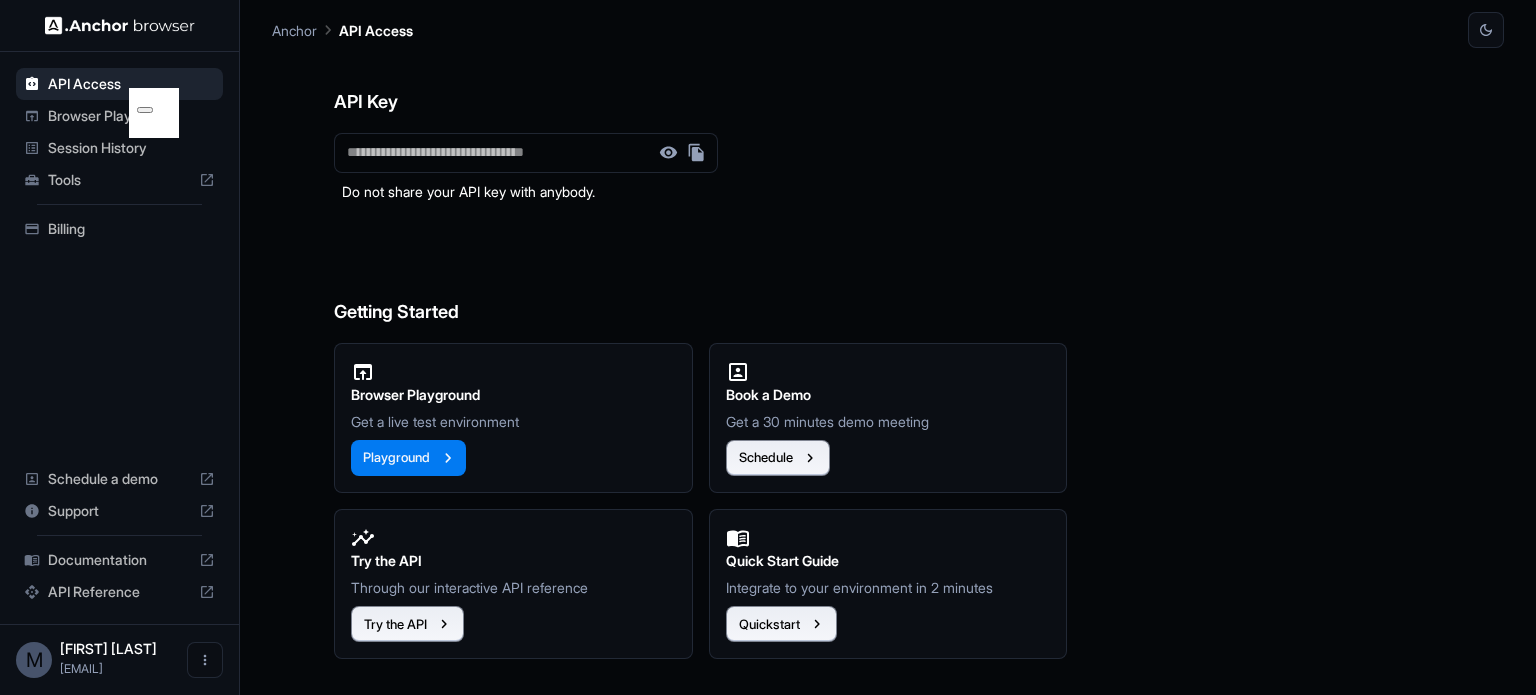 click on "Do not share your API key with anybody." at bounding box center [888, 187] 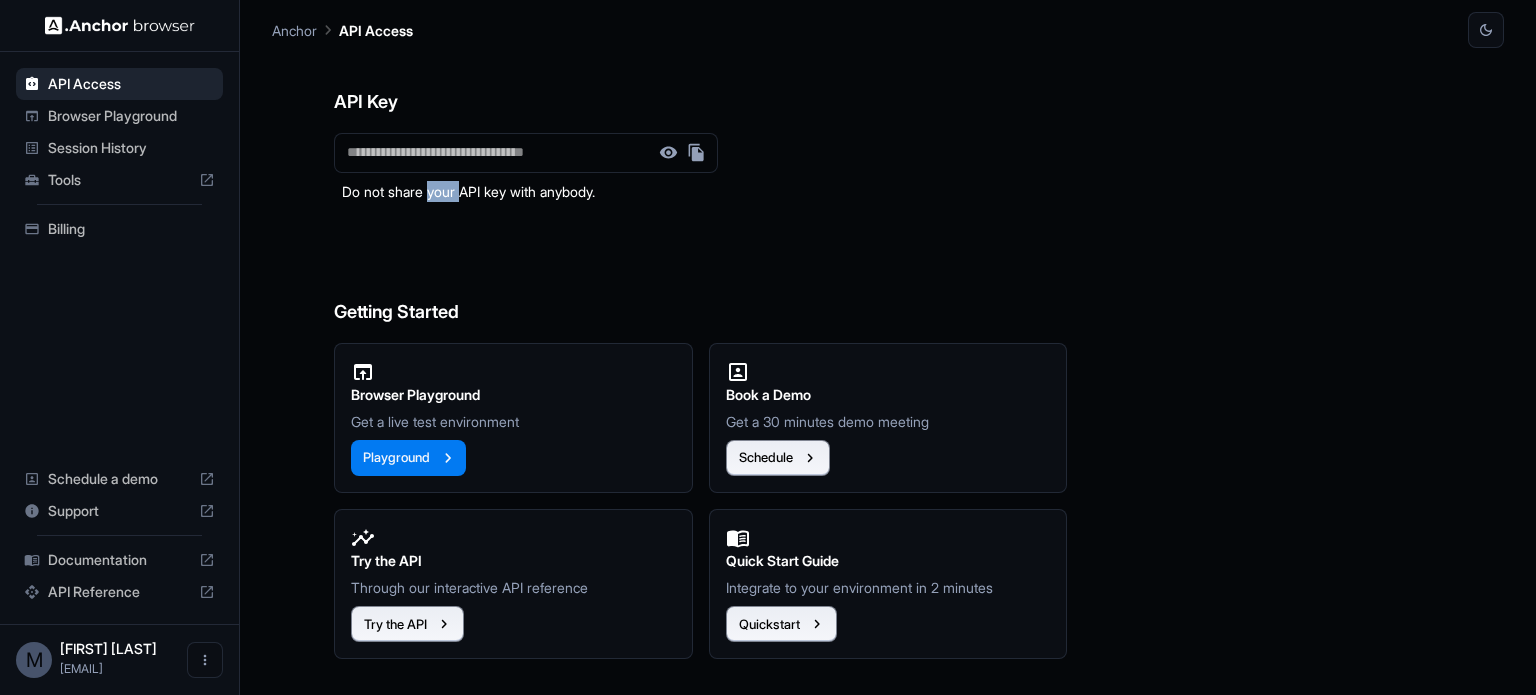 click on "Do not share your API key with anybody." at bounding box center (888, 187) 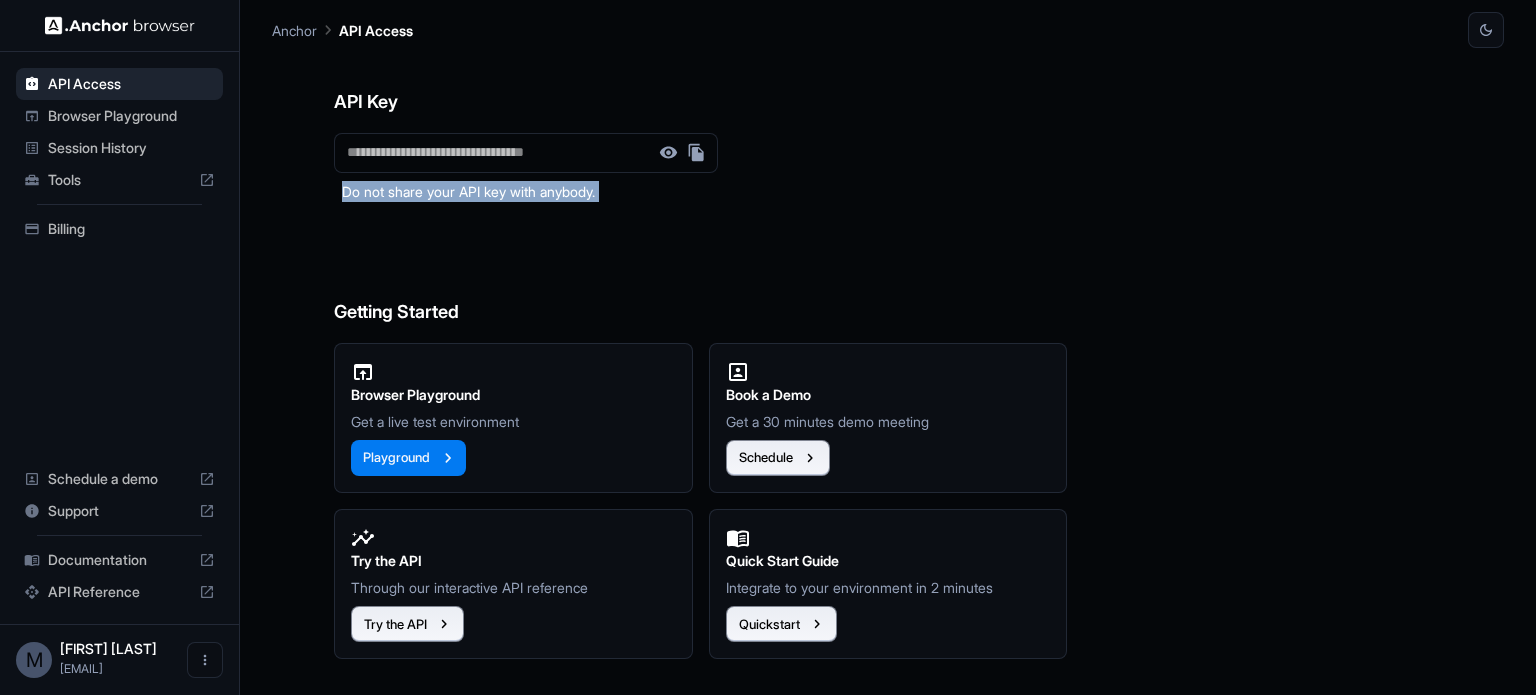 click on "Do not share your API key with anybody." at bounding box center [888, 187] 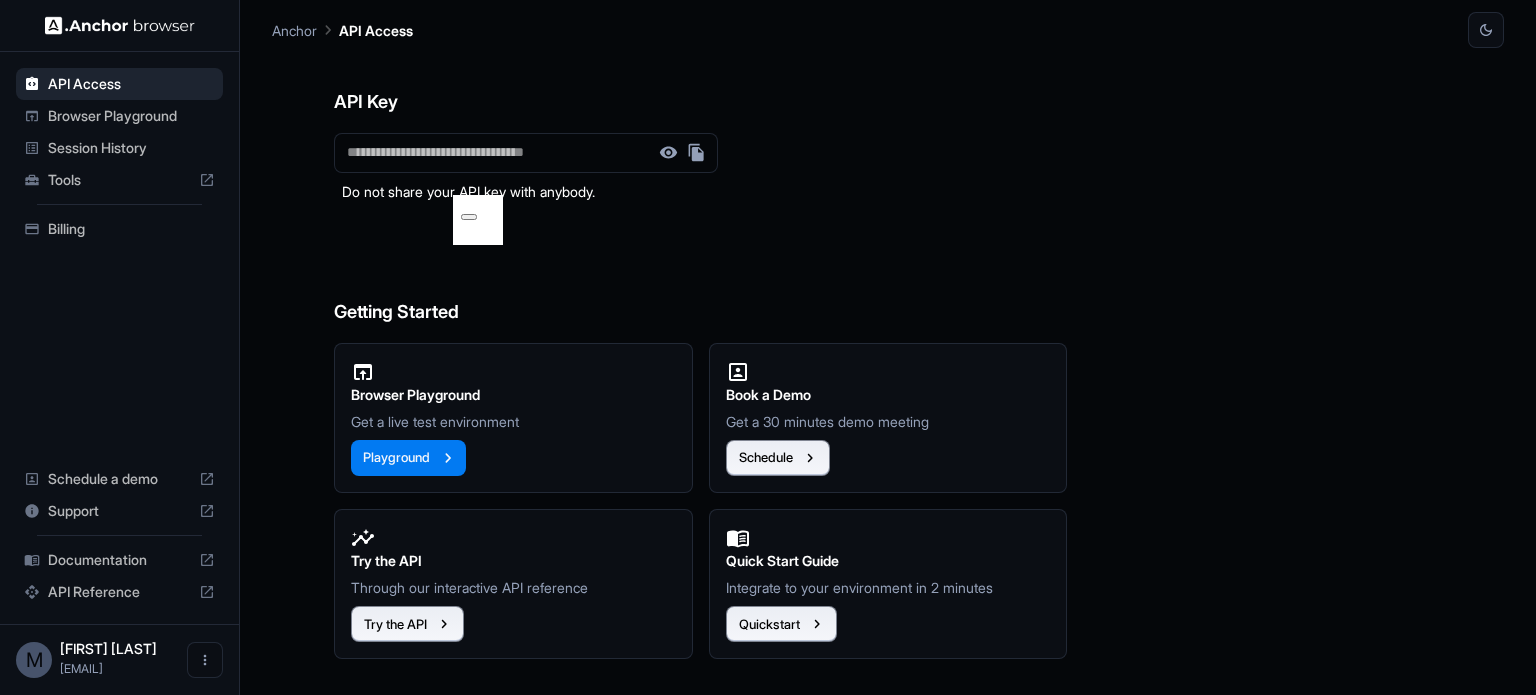 click on "Getting Started" at bounding box center (888, 272) 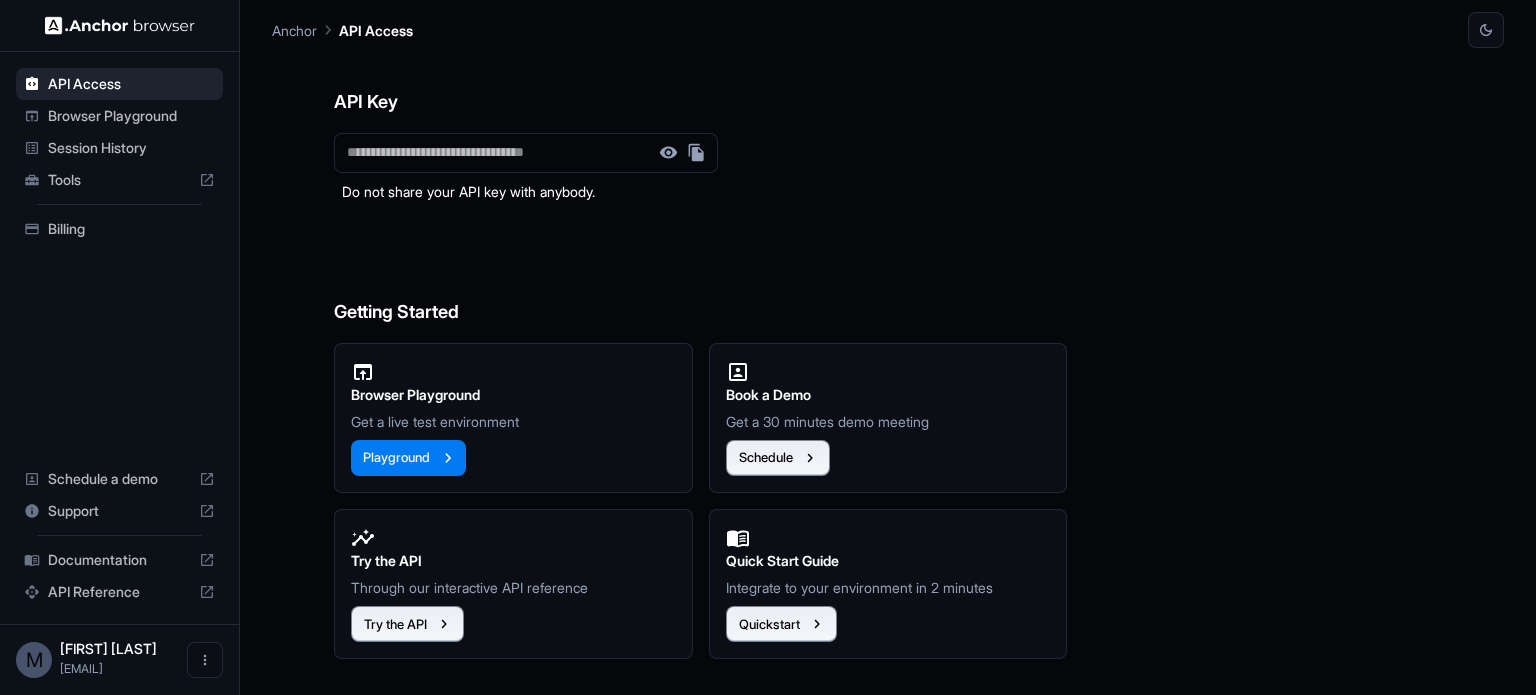 click on "API Key" at bounding box center [888, 82] 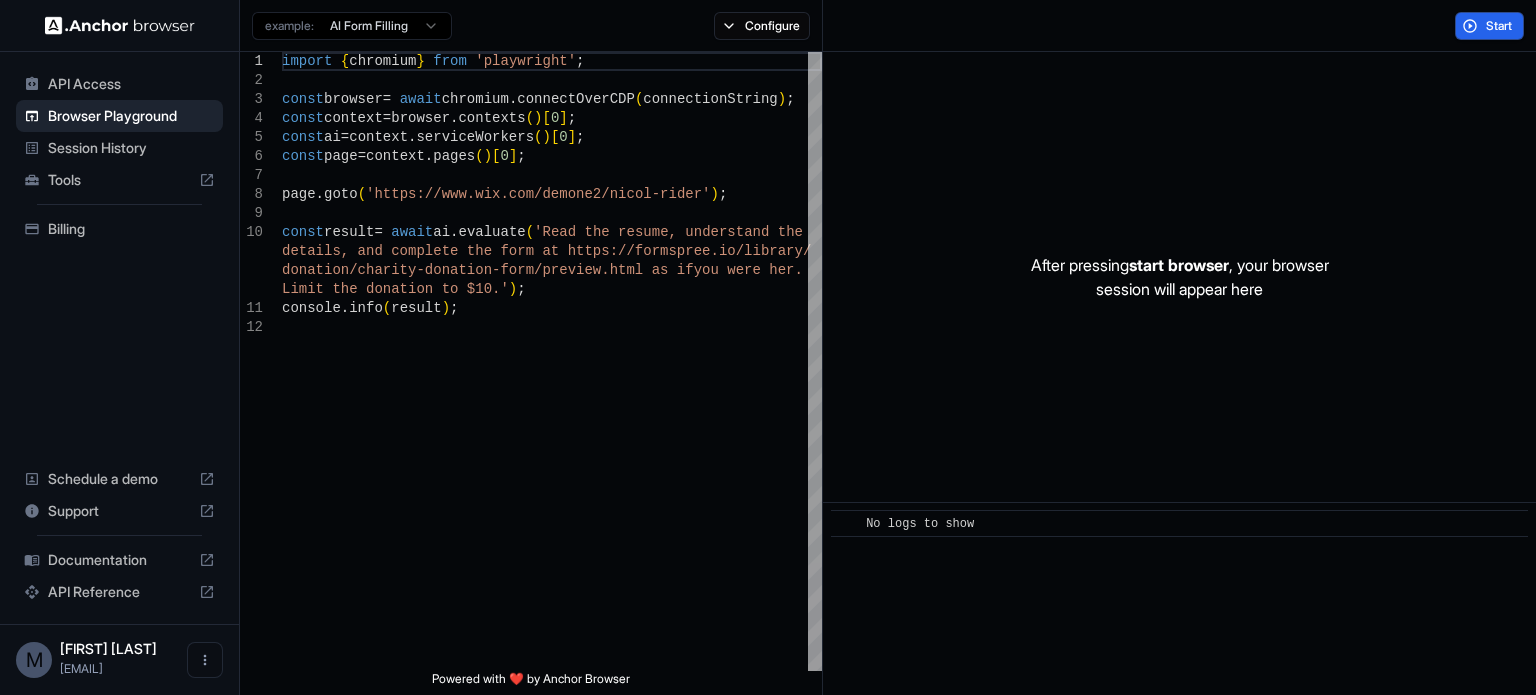 drag, startPoint x: 129, startPoint y: 140, endPoint x: 111, endPoint y: 165, distance: 30.805843 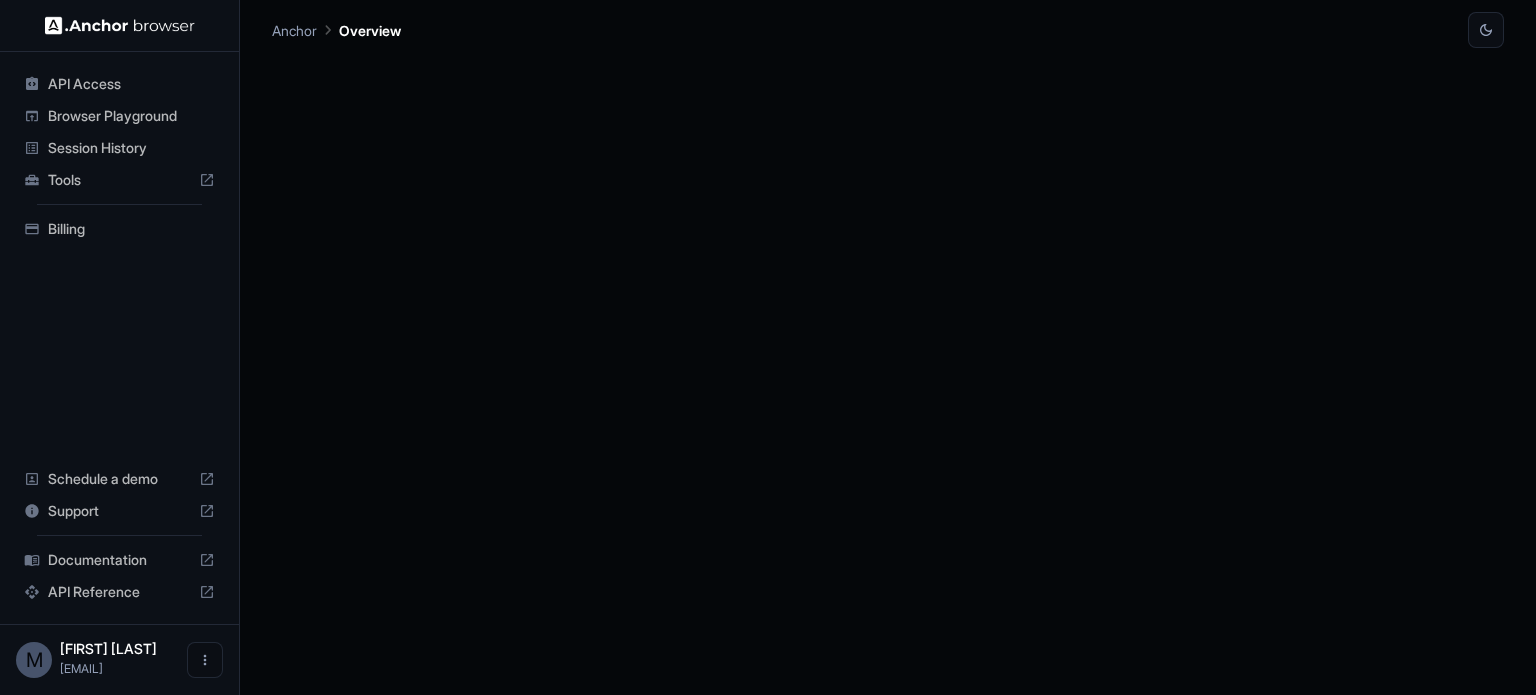scroll, scrollTop: 0, scrollLeft: 0, axis: both 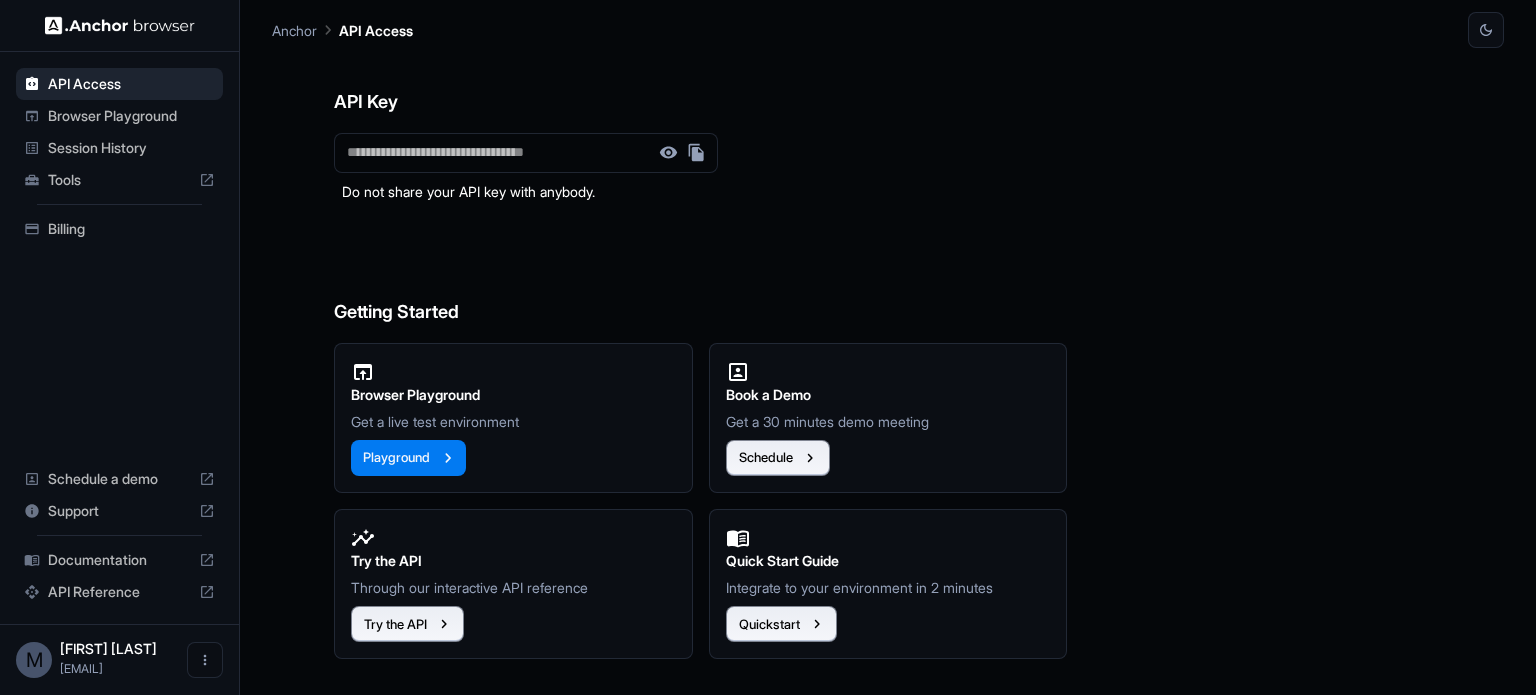 click on "Session History" at bounding box center [131, 148] 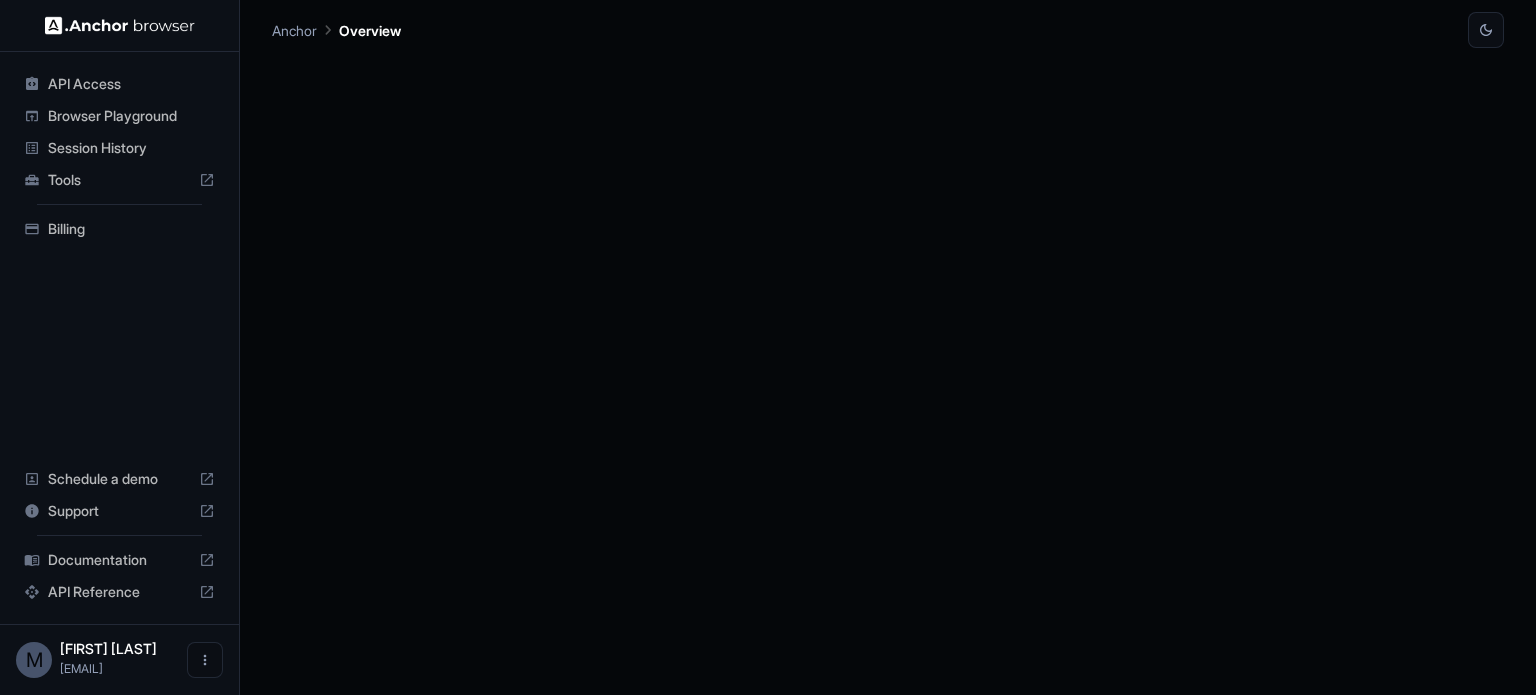 scroll, scrollTop: 0, scrollLeft: 0, axis: both 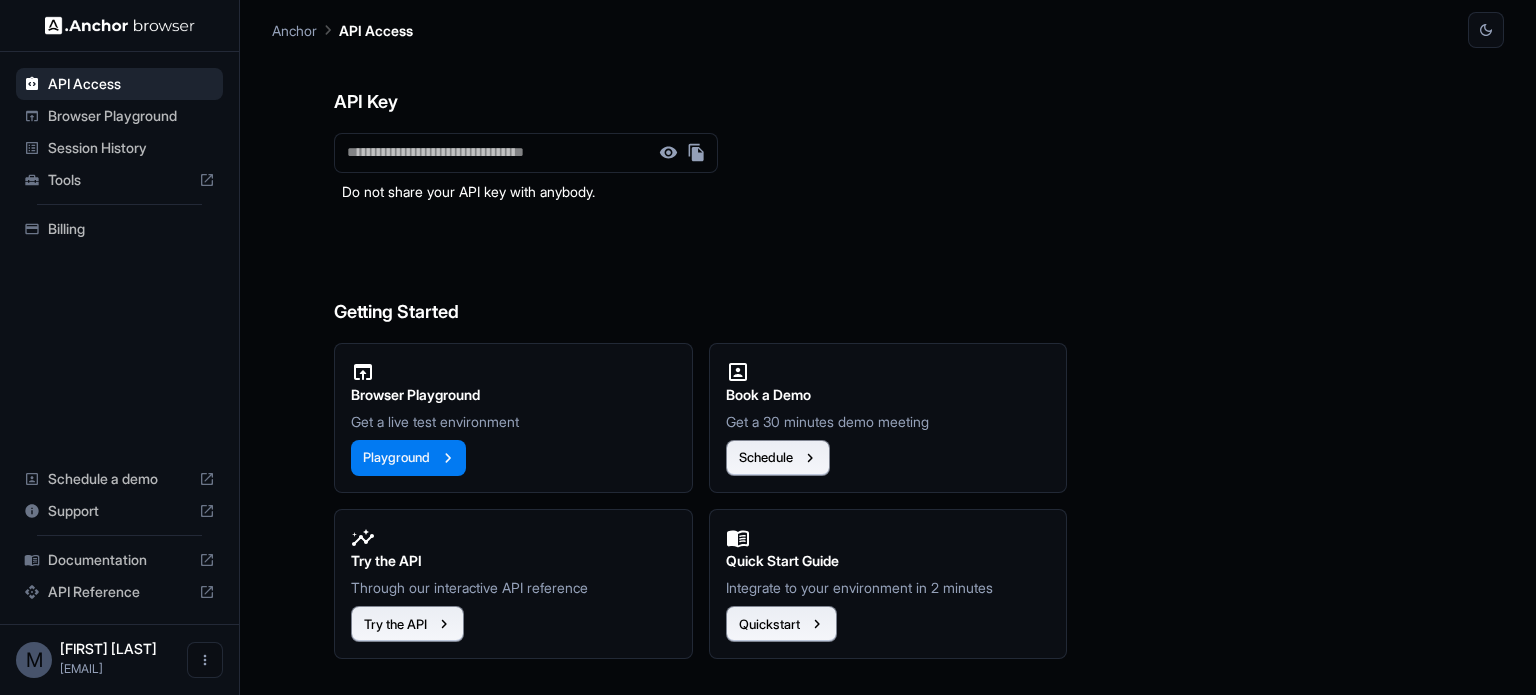 click on "Tools" at bounding box center (119, 180) 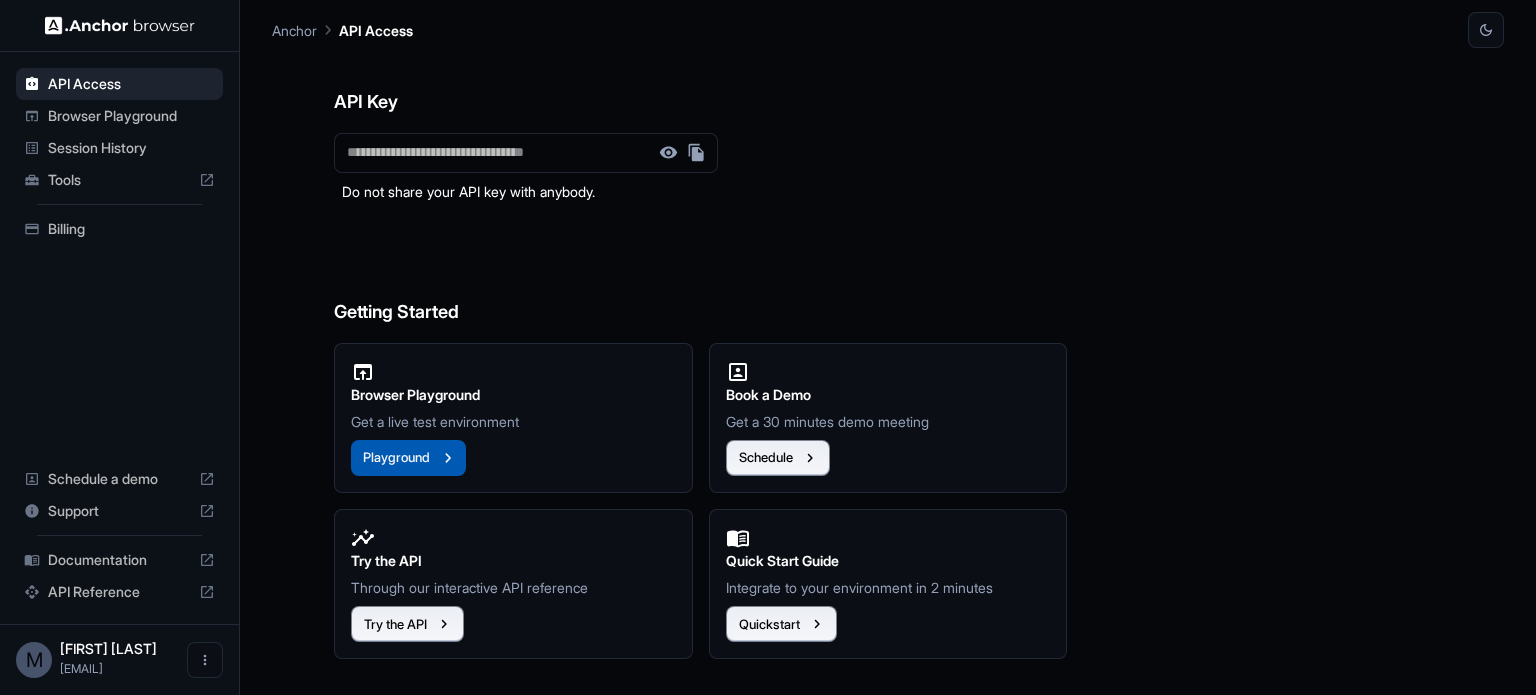 click on "Playground" at bounding box center (408, 458) 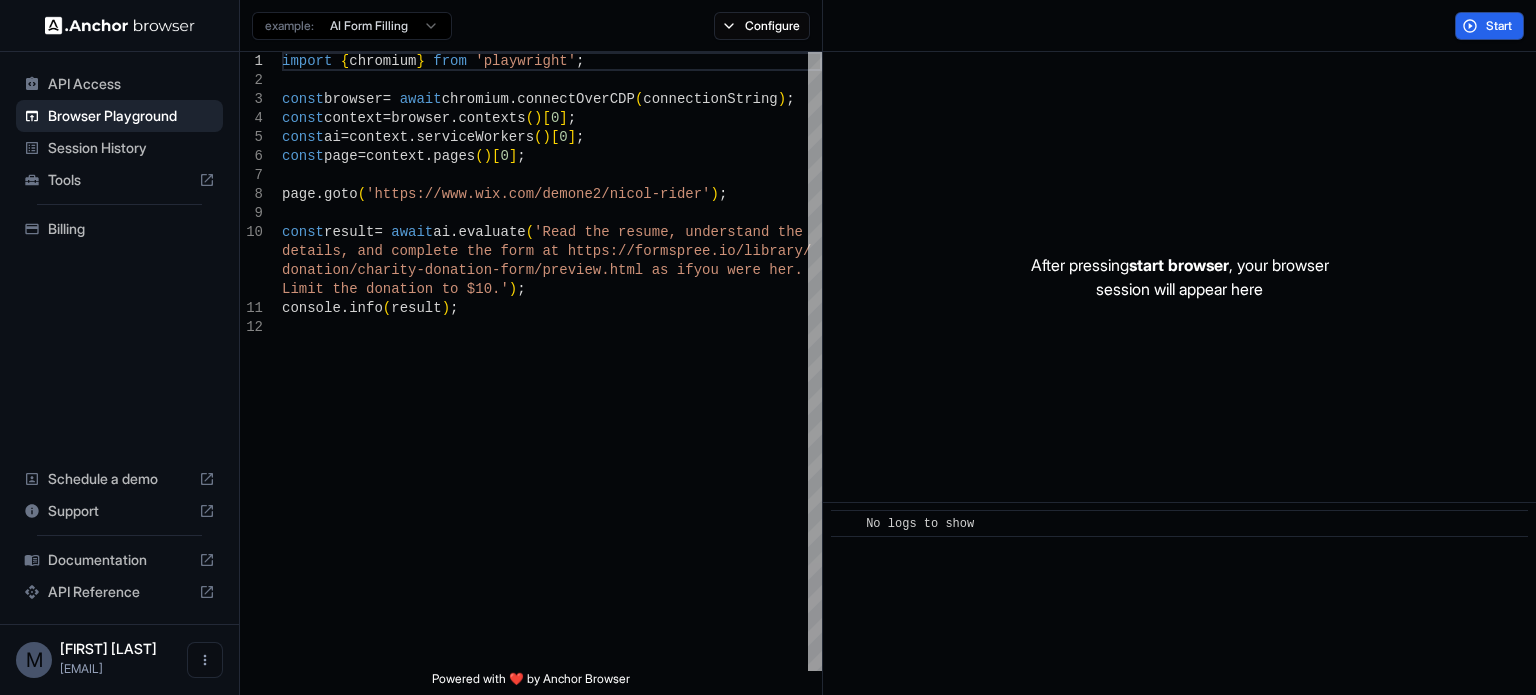 click on "API Access Browser Playground Session History Tools Billing Schedule a demo Support Documentation API Reference M Milan Andres milan.andres.a... Browser Playground example:  AI Form Filling Configure Start 1 2 3 4 5 6 7 8 9 10 11 12 import   {  chromium  }   from   'playwright' ; const  browser  =   await  chromium . connectOverCDP ( connectionString ) ; const  context  =  browser . contexts ( ) [ 0 ] ; const  ai  =  context . serviceWorkers ( ) [ 0 ] ; const  page  =  context . pages ( ) [ 0 ] ; page . goto ( 'https://www.wix.com/demone2/nicol-rider' ) ; const  result  =   await  ai . evaluate ( 'Read the resume, understand the  details, and complete the form at https://formspre e.io/library/ donation/charity-donation-form/preview.html as if  you were her.  Limit the donation to $10.' ) ; console . info ( result ) ; Powered with ❤️ by Anchor Browser After pressing  start browser , your browser session will appear here ​ No logs to show" at bounding box center (768, 347) 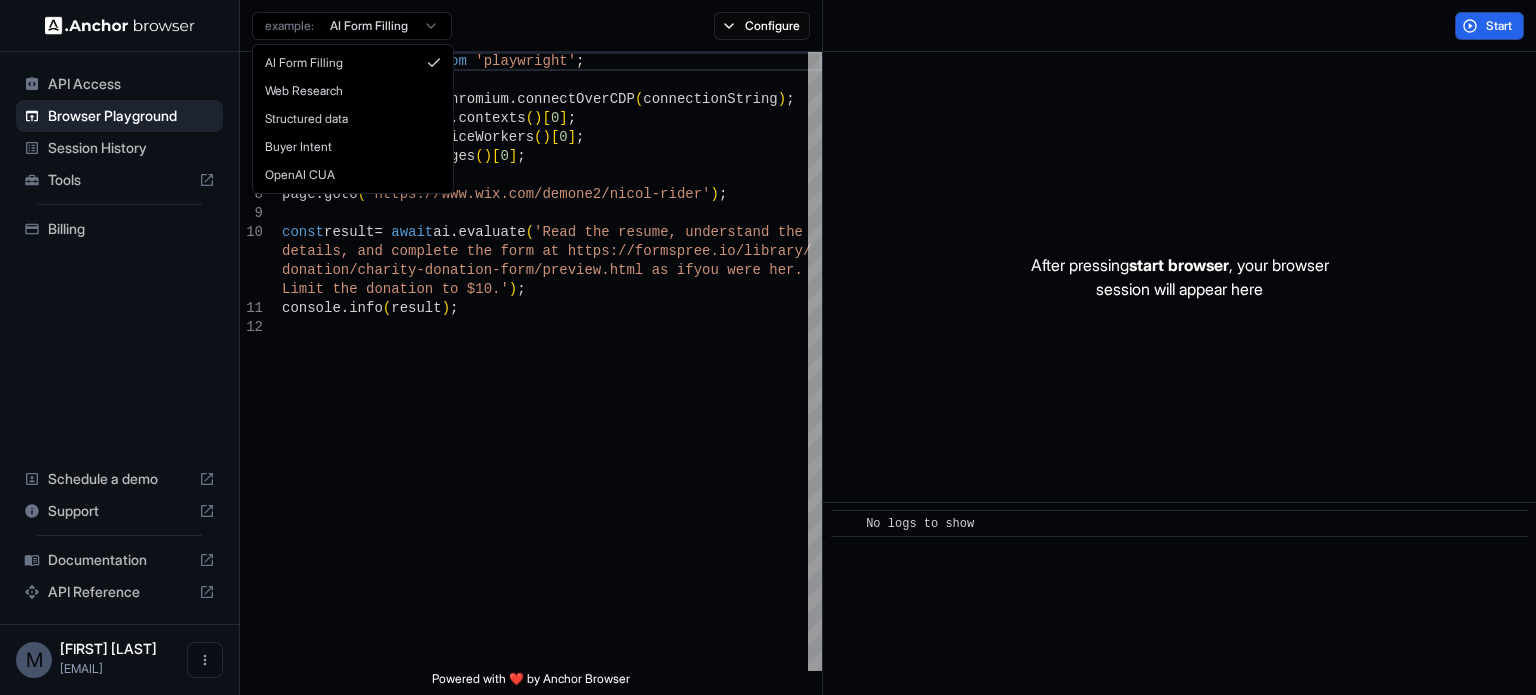 click on "API Access Browser Playground Session History Tools Billing Schedule a demo Support Documentation API Reference M Milan Andres milan.andres.a... Browser Playground example:  AI Form Filling Configure Start 1 2 3 4 5 6 7 8 9 10 11 12 import   {  chromium  }   from   'playwright' ; const  browser  =   await  chromium . connectOverCDP ( connectionString ) ; const  context  =  browser . contexts ( ) [ 0 ] ; const  ai  =  context . serviceWorkers ( ) [ 0 ] ; const  page  =  context . pages ( ) [ 0 ] ; page . goto ( 'https://www.wix.com/demone2/nicol-rider' ) ; const  result  =   await  ai . evaluate ( 'Read the resume, understand the  details, and complete the form at https://formspre e.io/library/ donation/charity-donation-form/preview.html as if  you were her.  Limit the donation to $10.' ) ; console . info ( result ) ; Powered with ❤️ by Anchor Browser After pressing  start browser , your browser session will appear here ​ No logs to show" at bounding box center [768, 347] 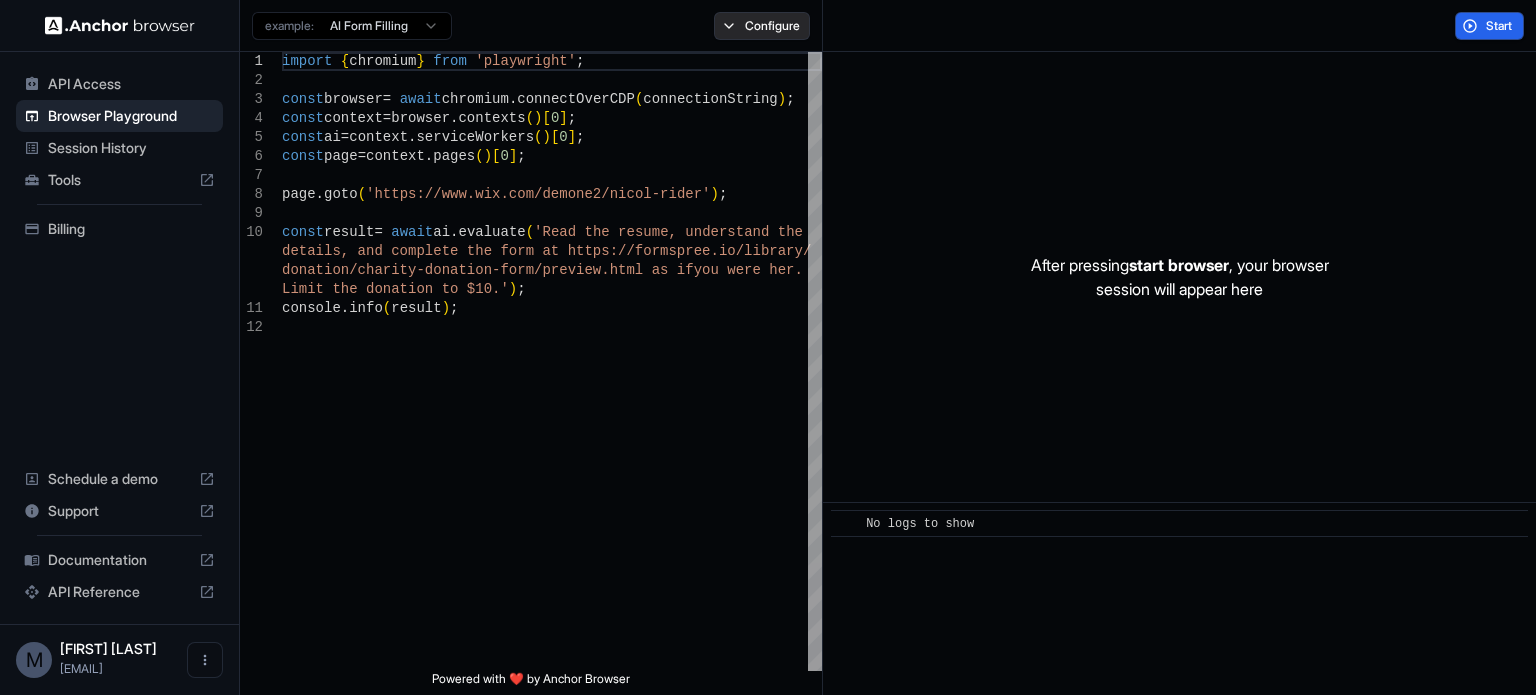 click on "Configure" at bounding box center [762, 26] 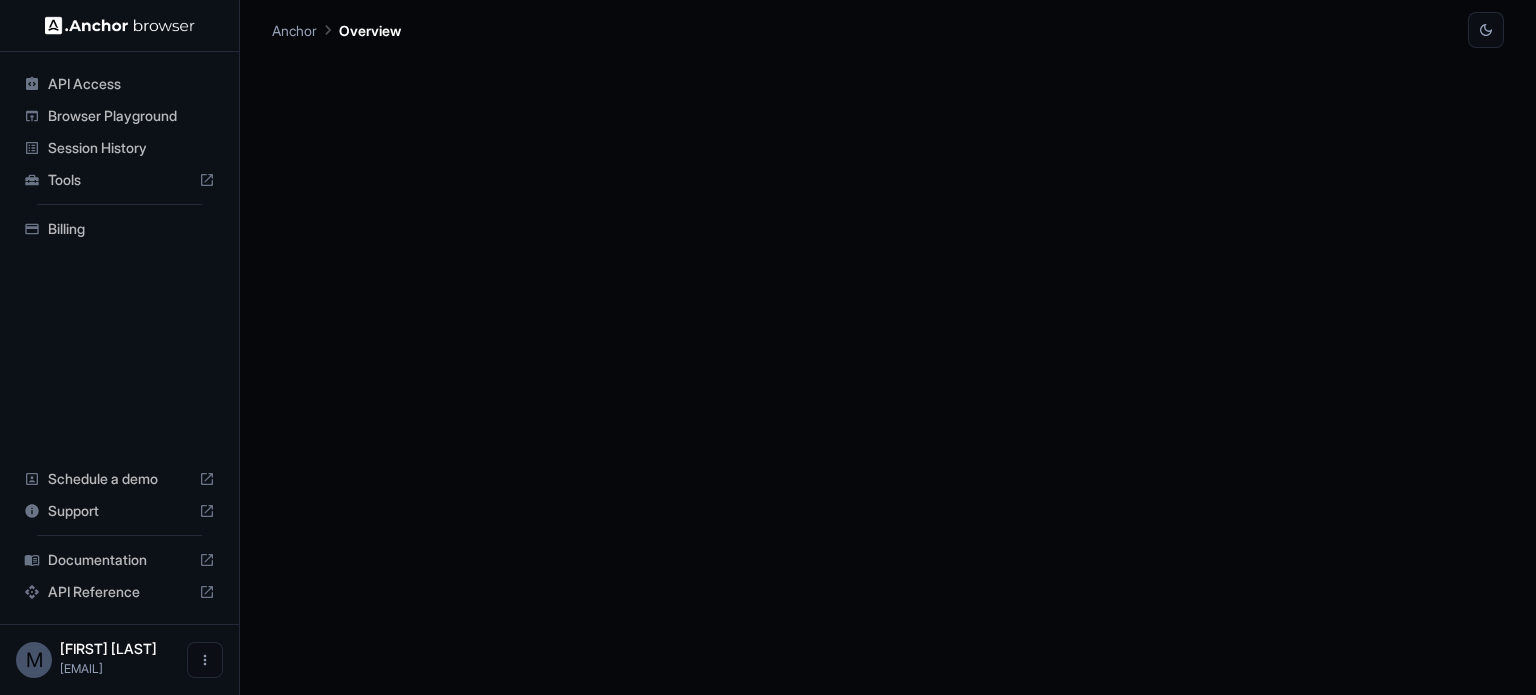 scroll, scrollTop: 0, scrollLeft: 0, axis: both 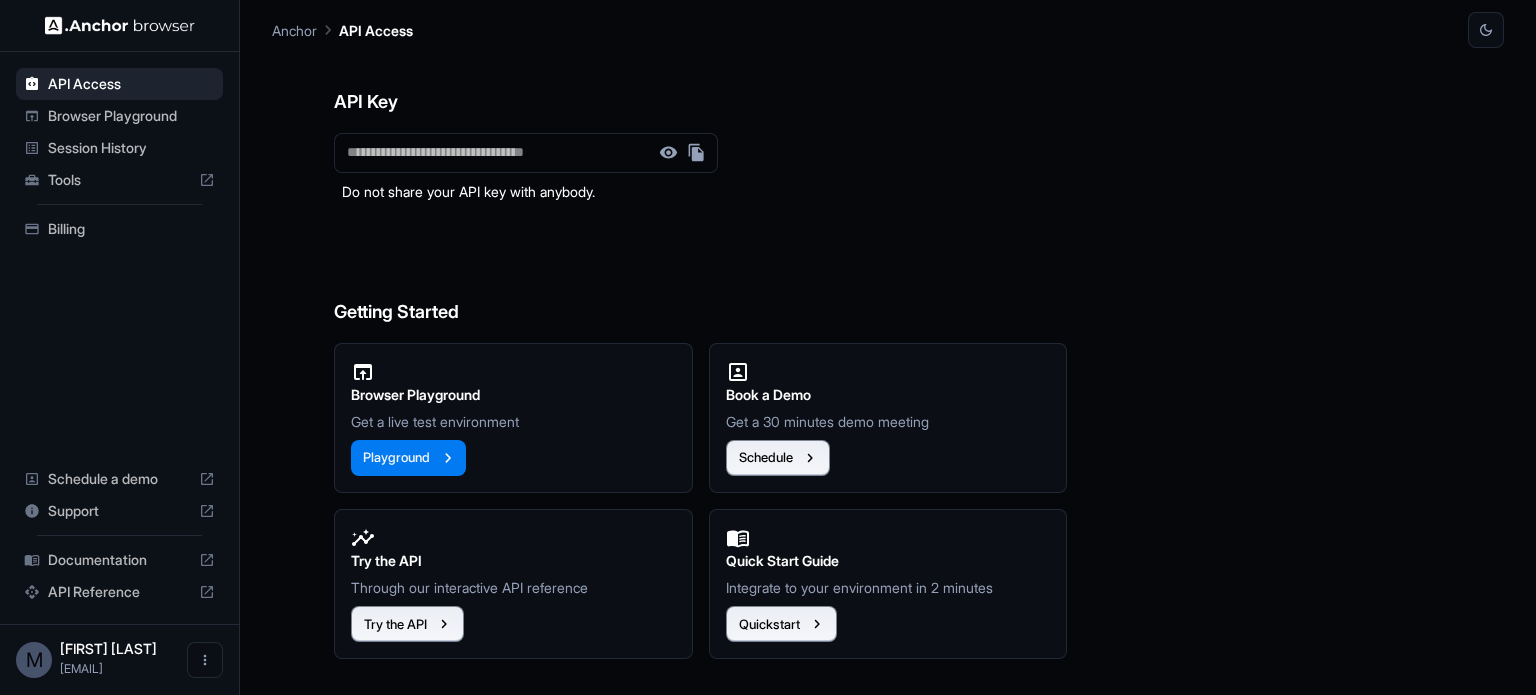 drag, startPoint x: 777, startPoint y: 463, endPoint x: 887, endPoint y: 388, distance: 133.13527 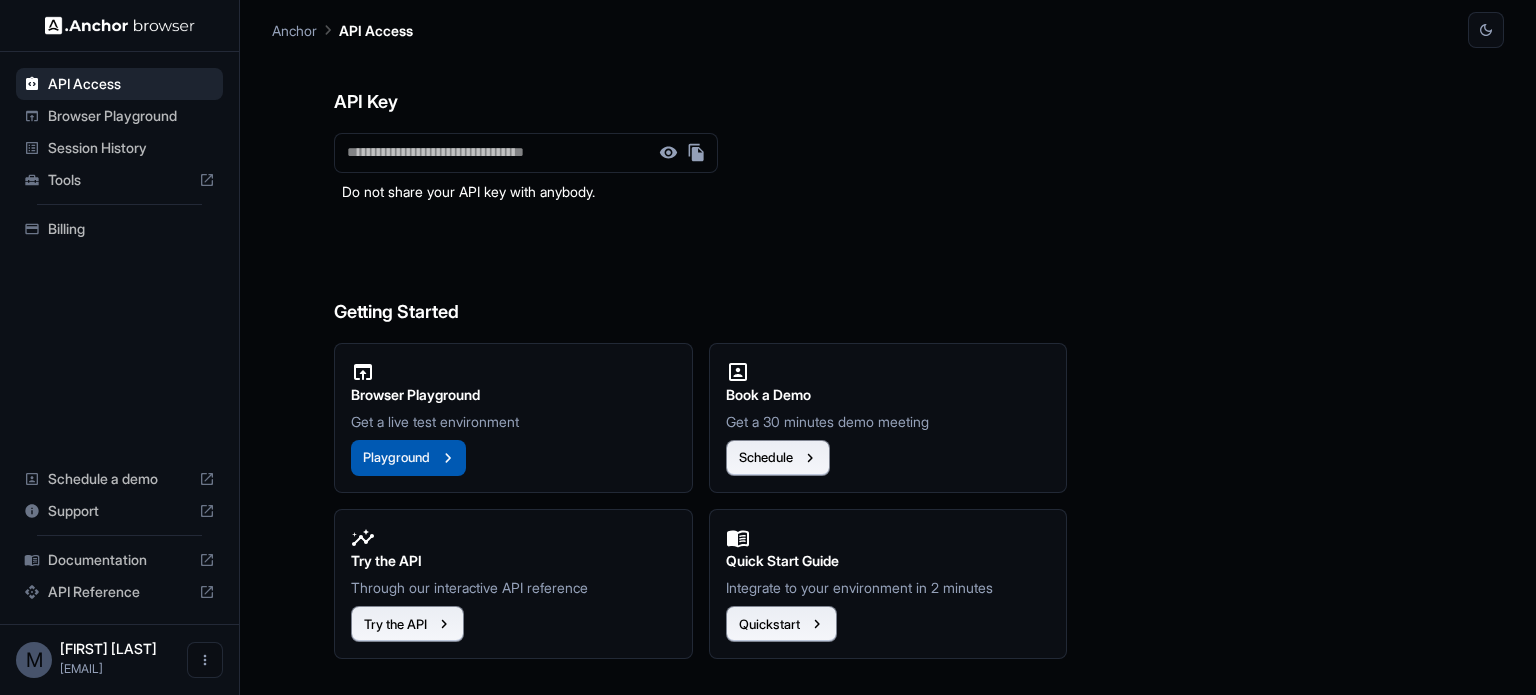 click on "Playground" at bounding box center (408, 458) 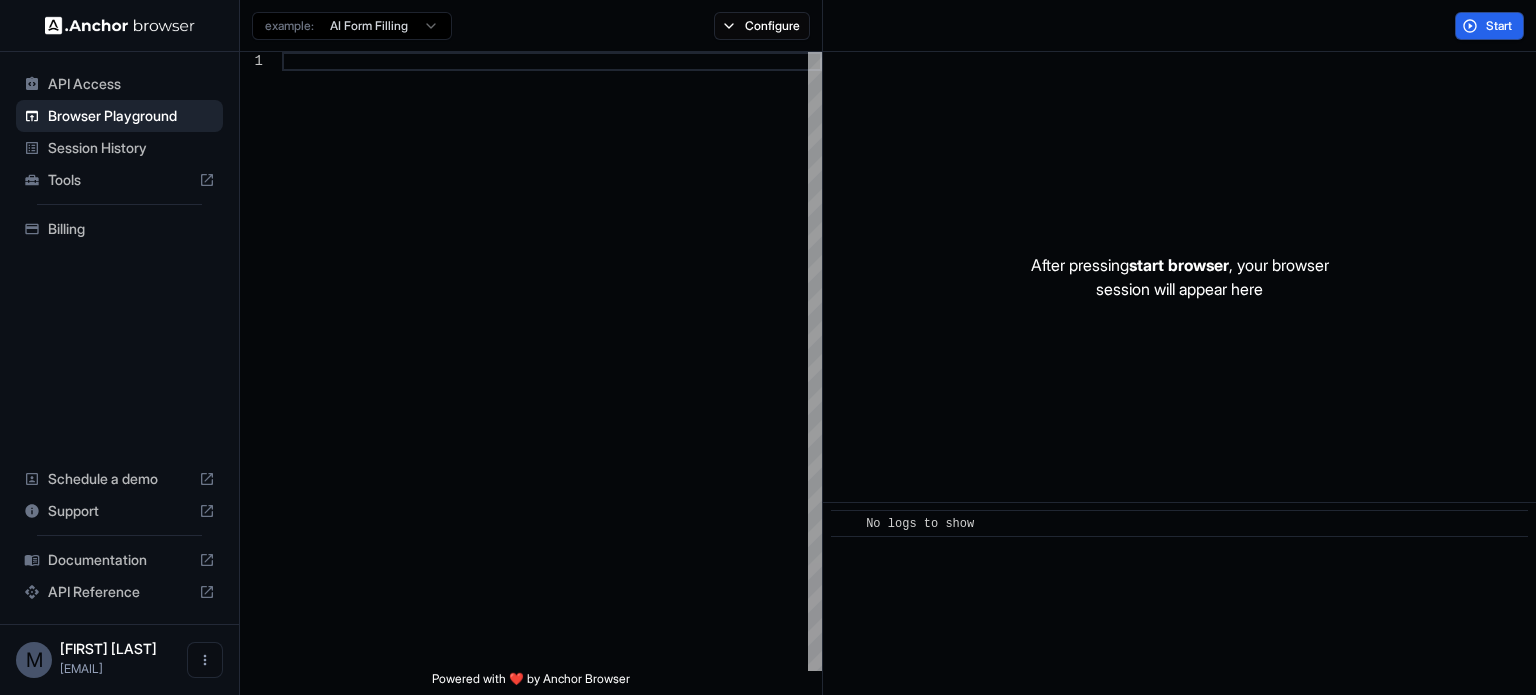 type on "**********" 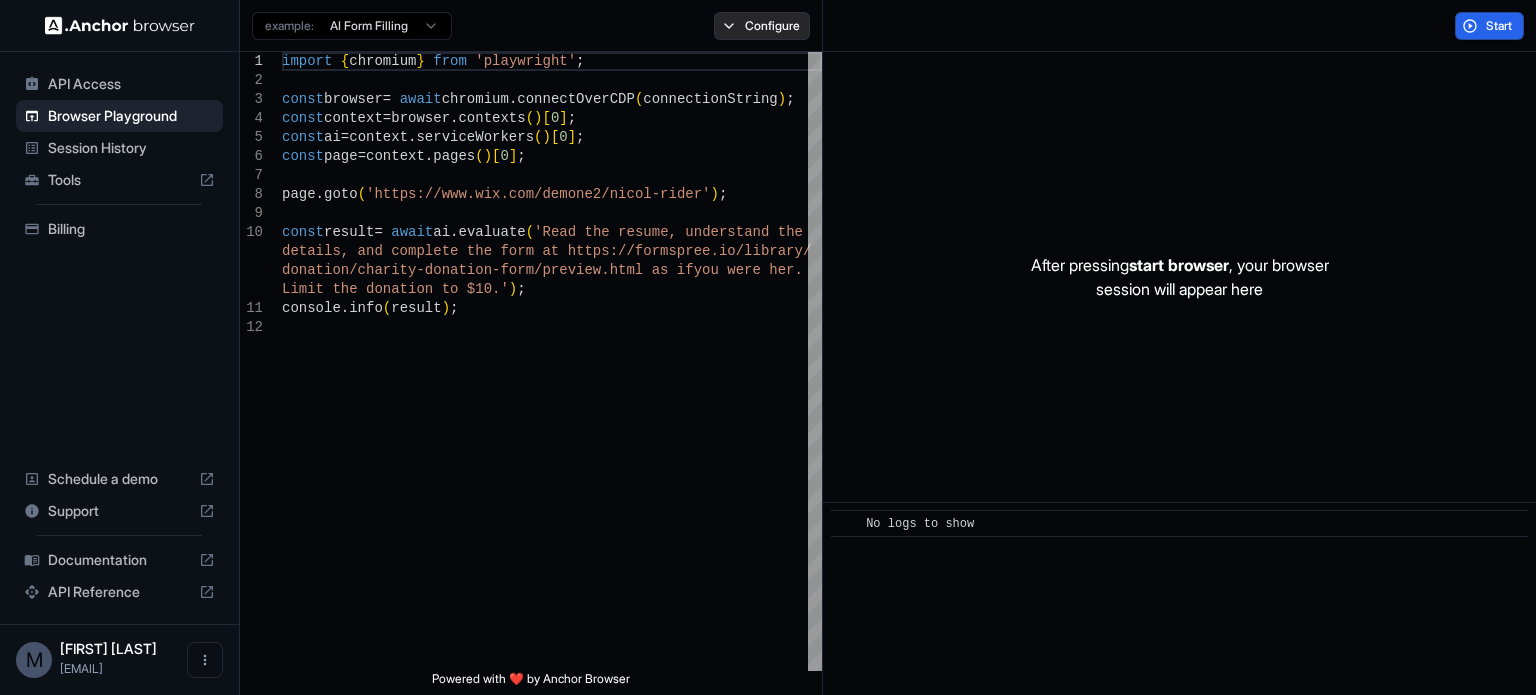 click on "Configure" at bounding box center (762, 26) 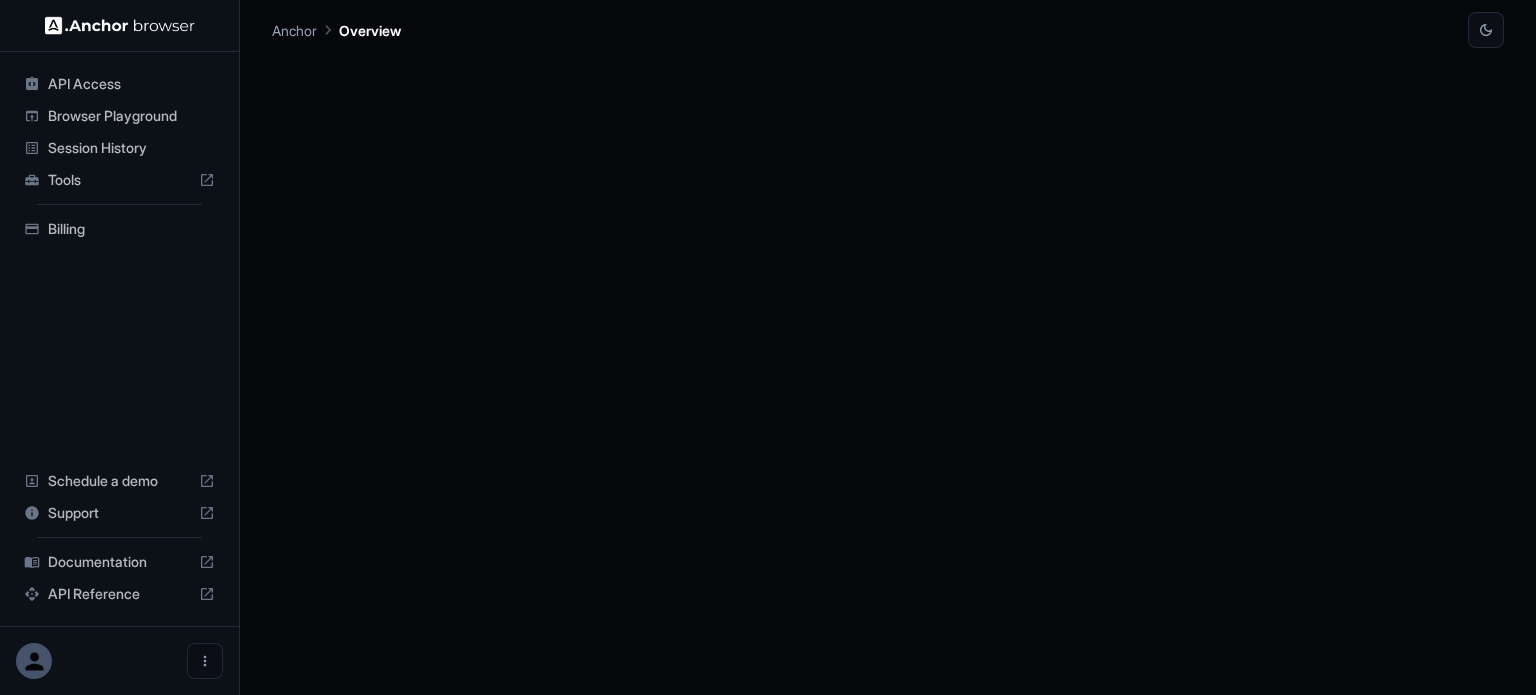 scroll, scrollTop: 0, scrollLeft: 0, axis: both 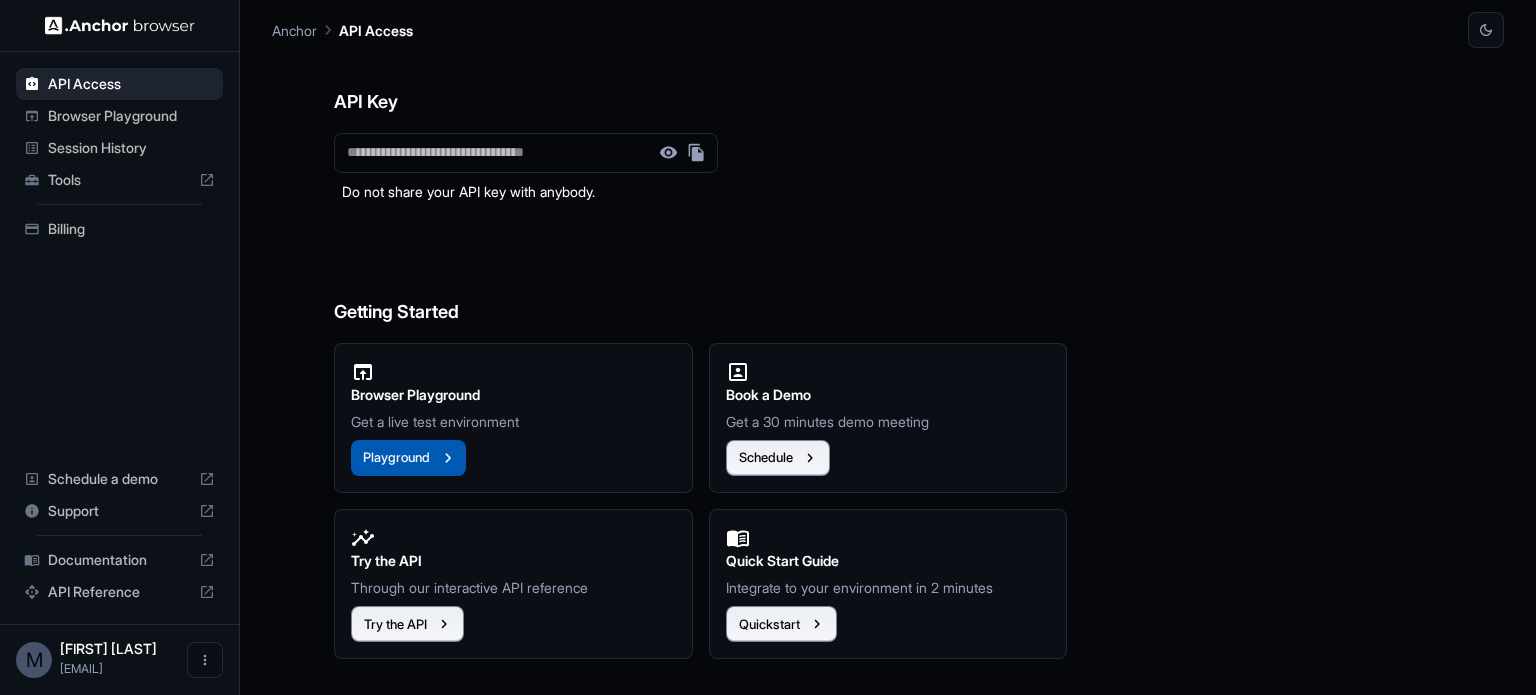 click on "Playground" at bounding box center (408, 458) 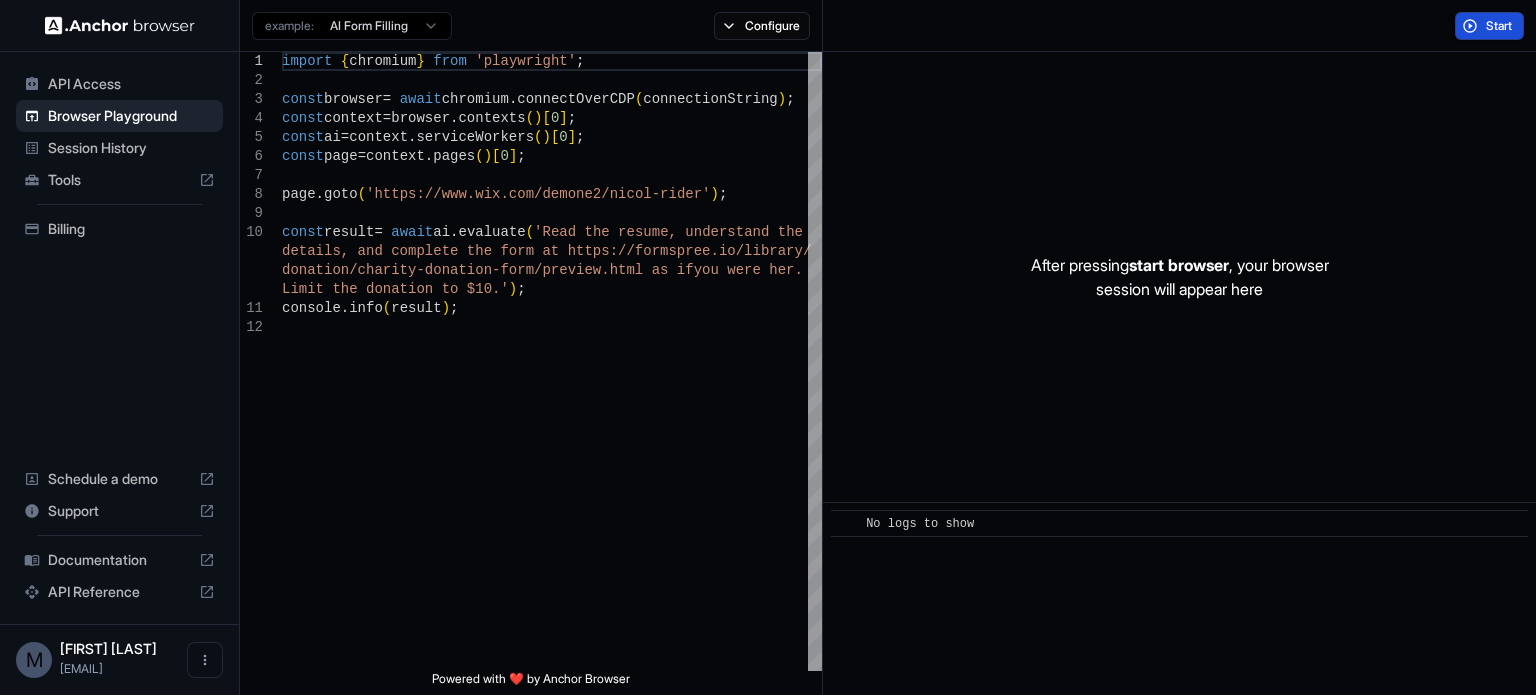click on "Start" at bounding box center (1500, 26) 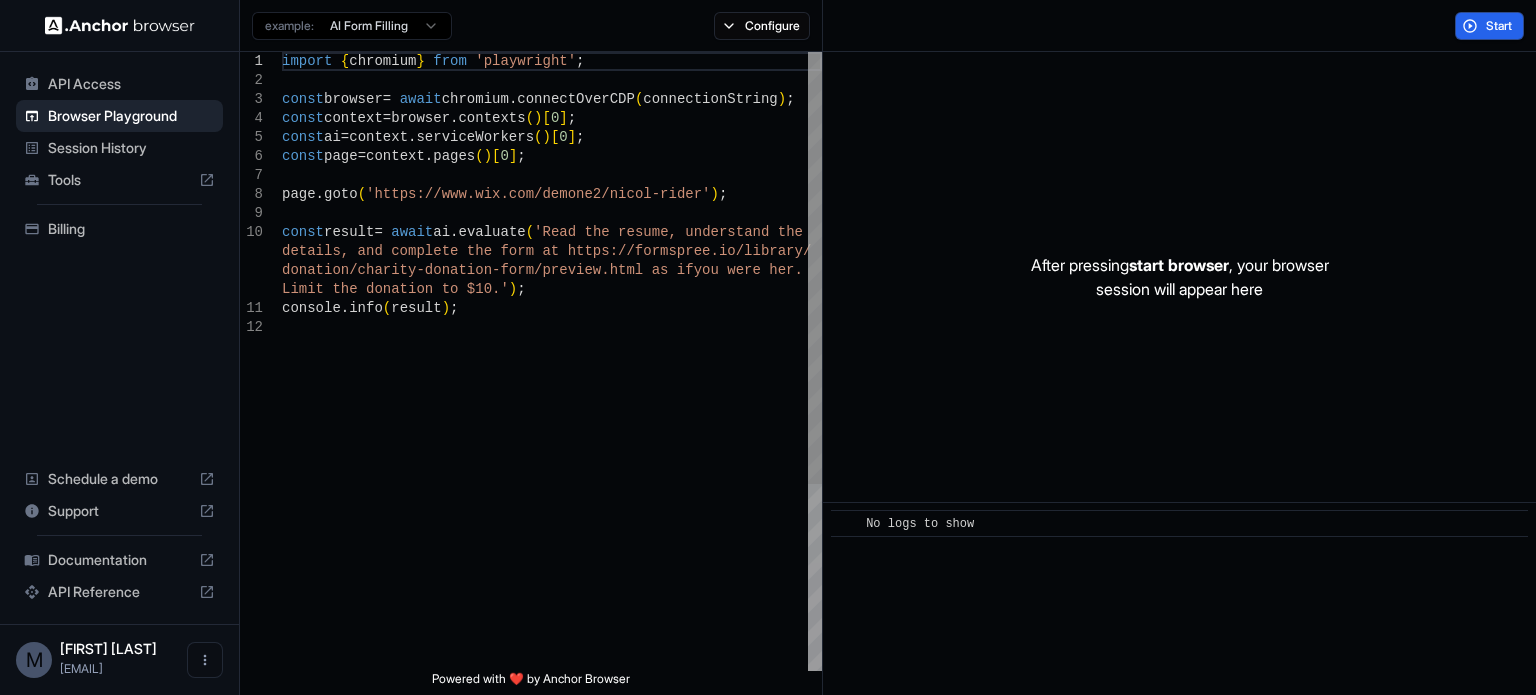 scroll, scrollTop: 0, scrollLeft: 0, axis: both 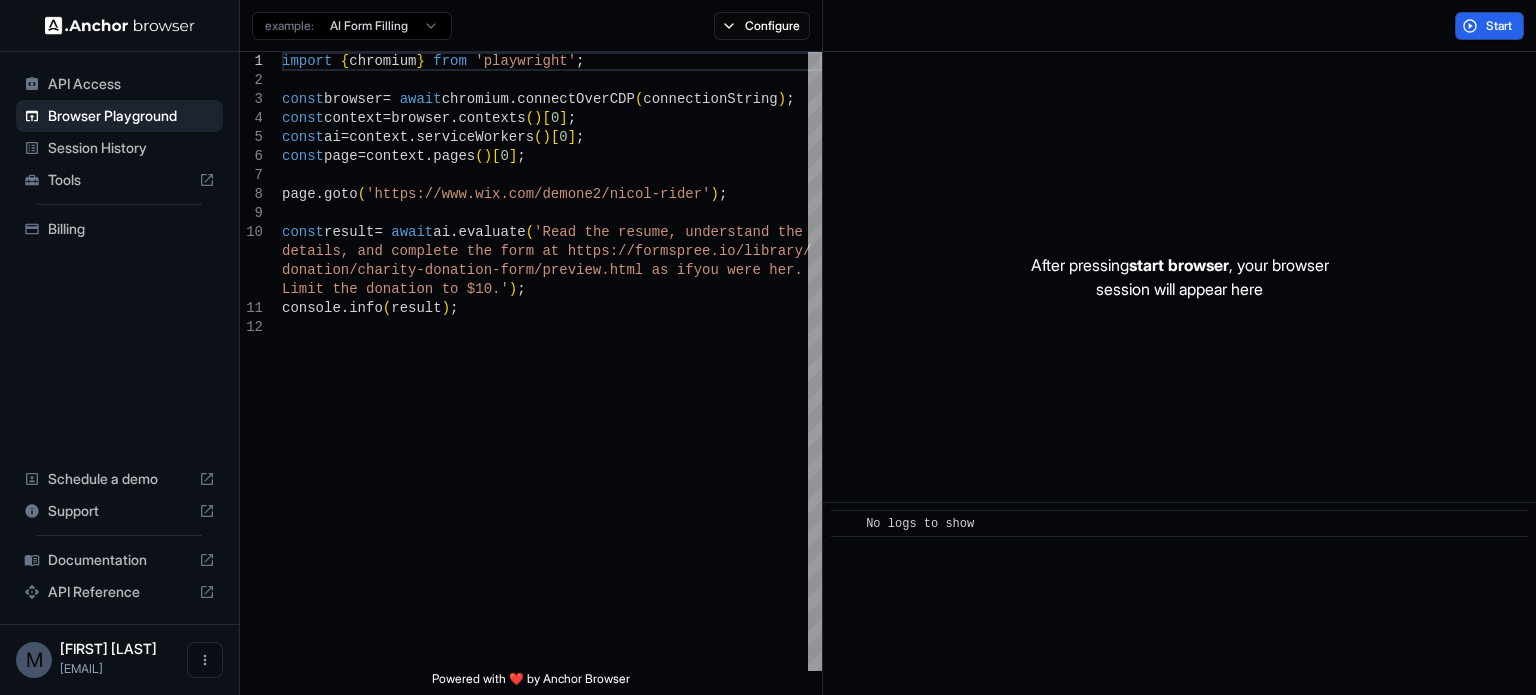 click on "API Access" at bounding box center (131, 84) 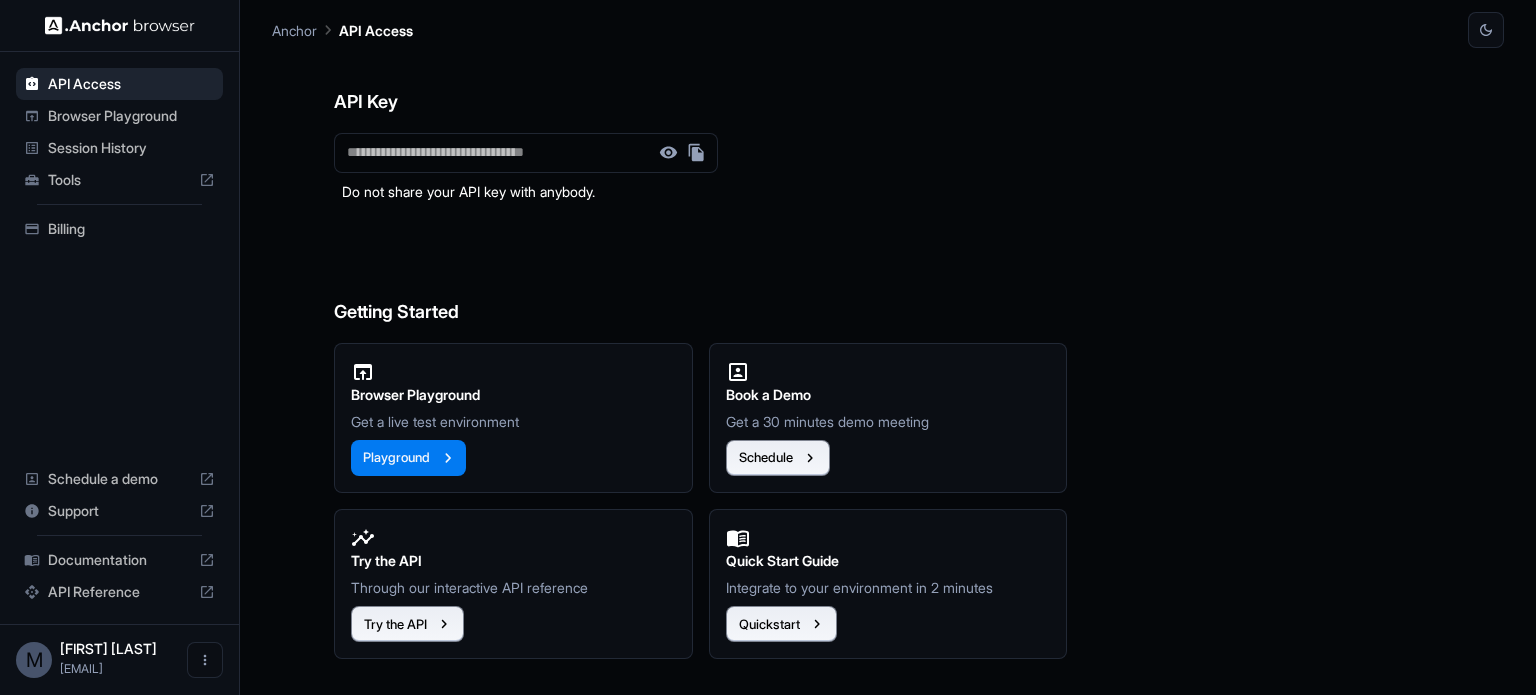 click 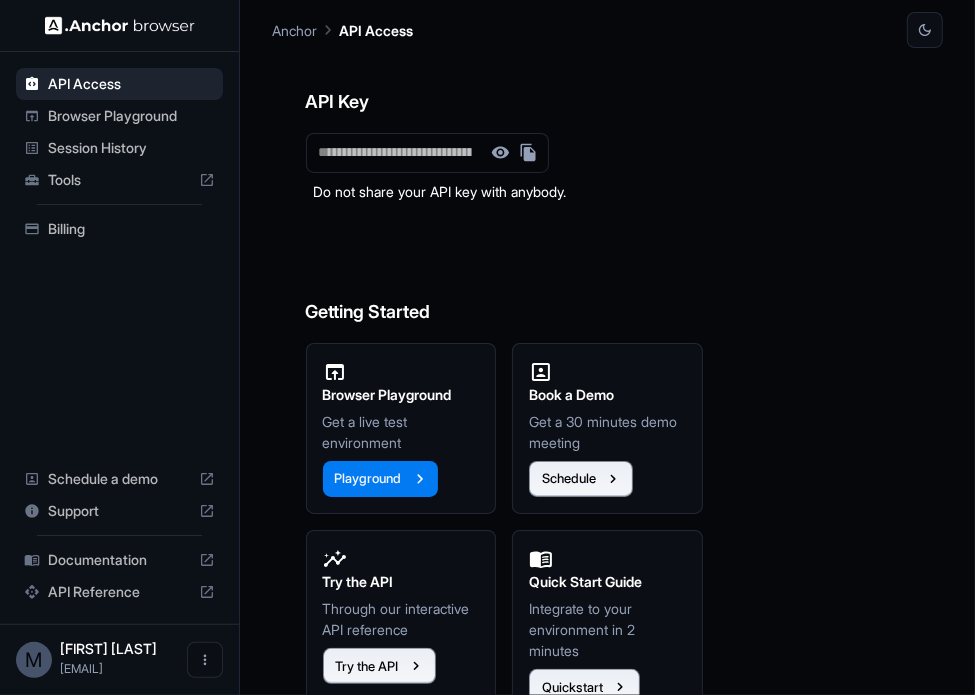 click 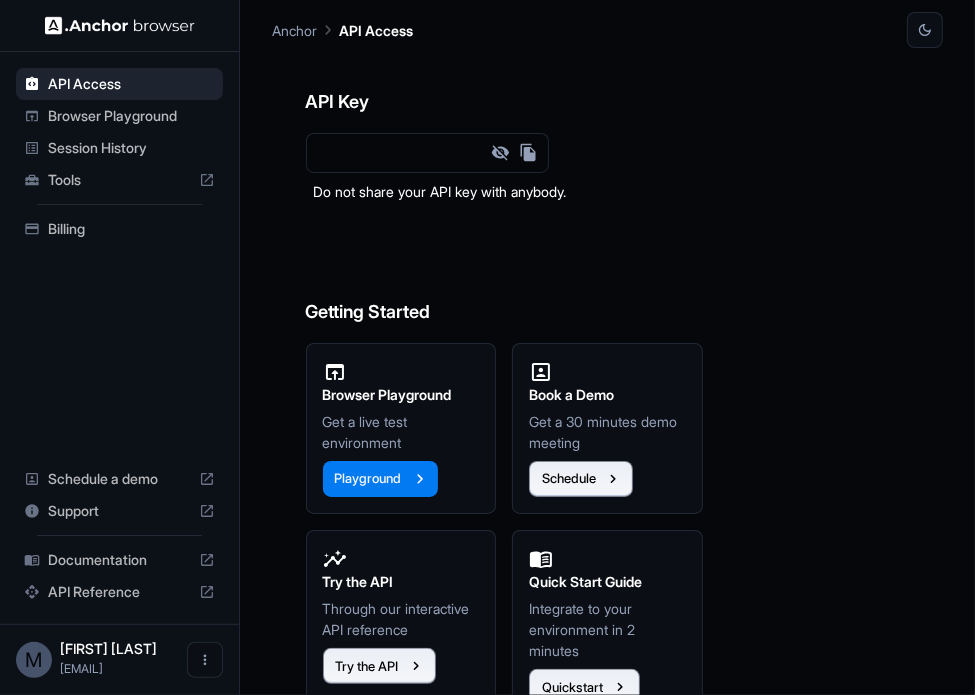 click at bounding box center (500, 153) 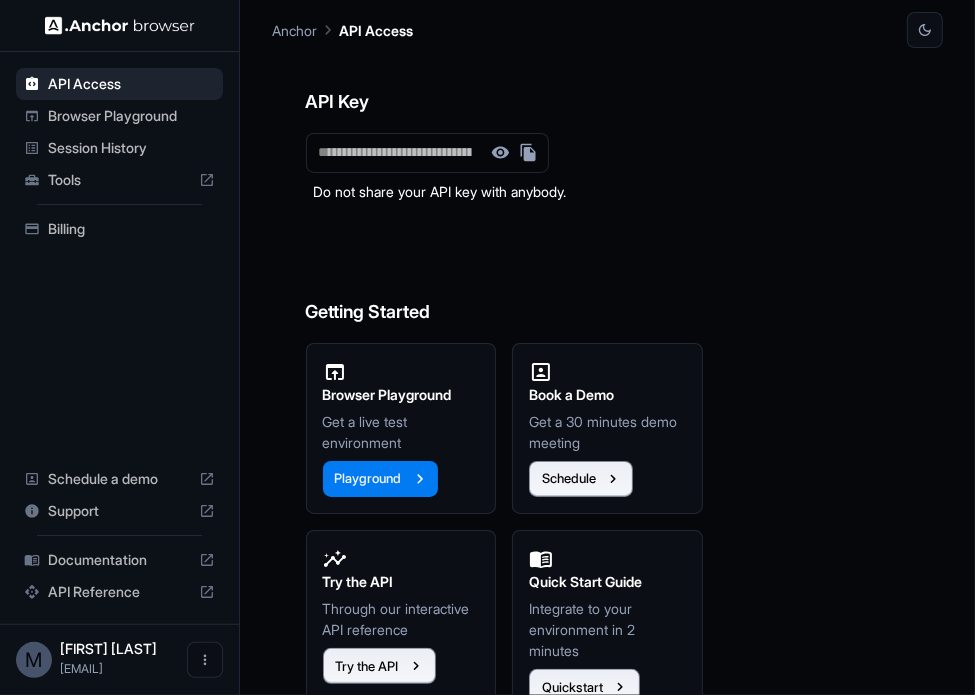 click 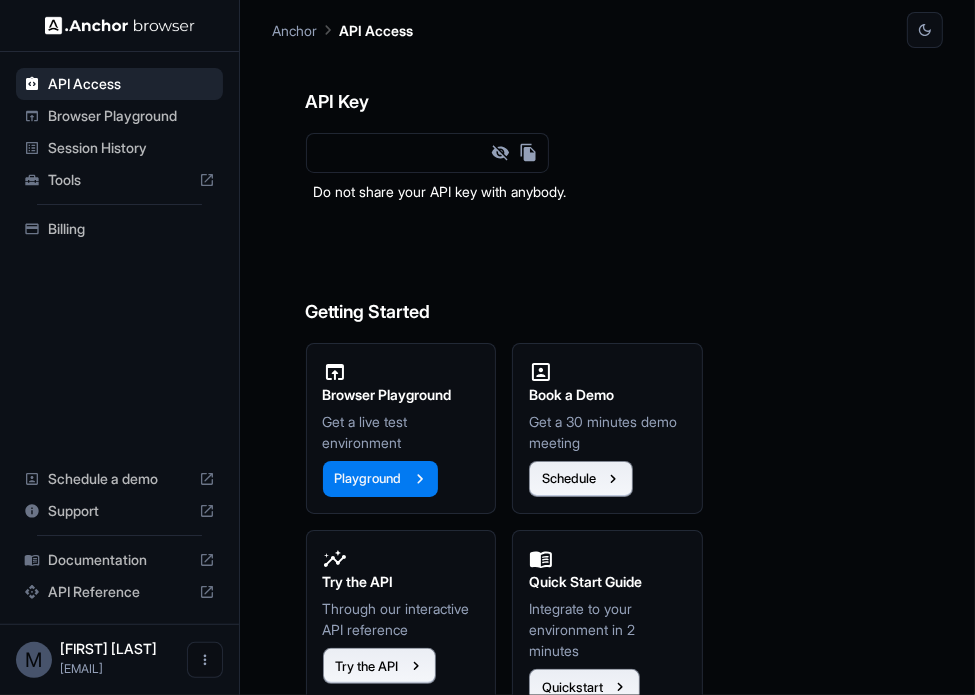 click 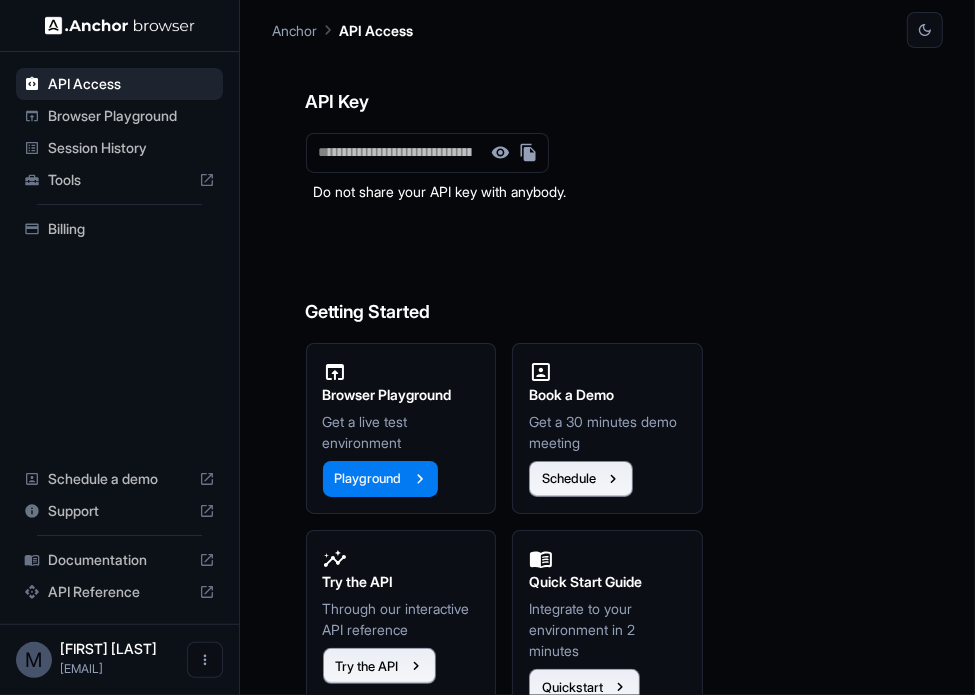 click 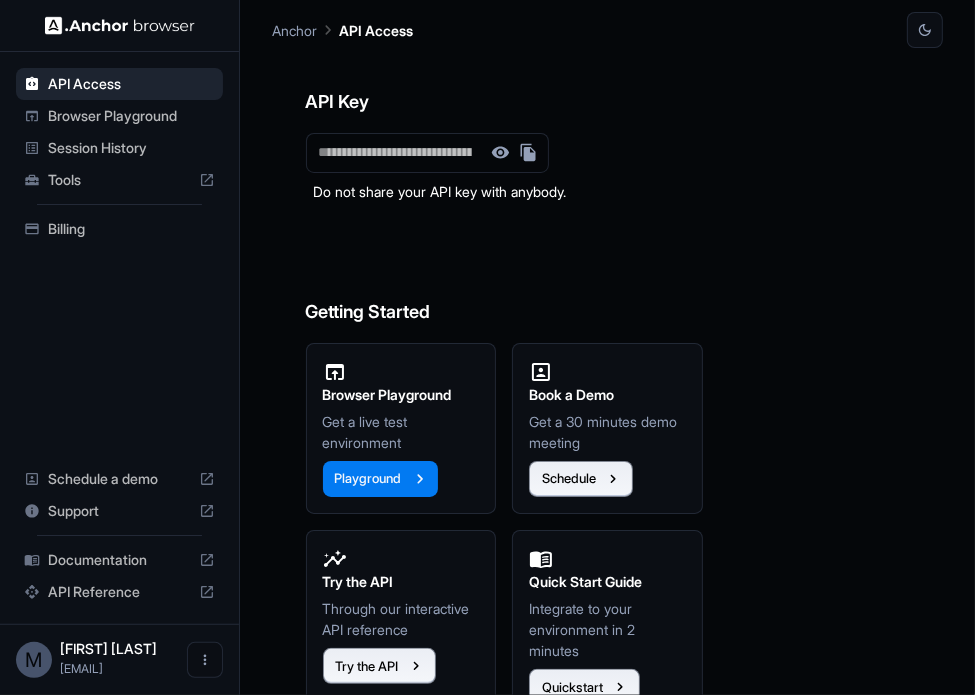 click on "Getting Started" at bounding box center [608, 272] 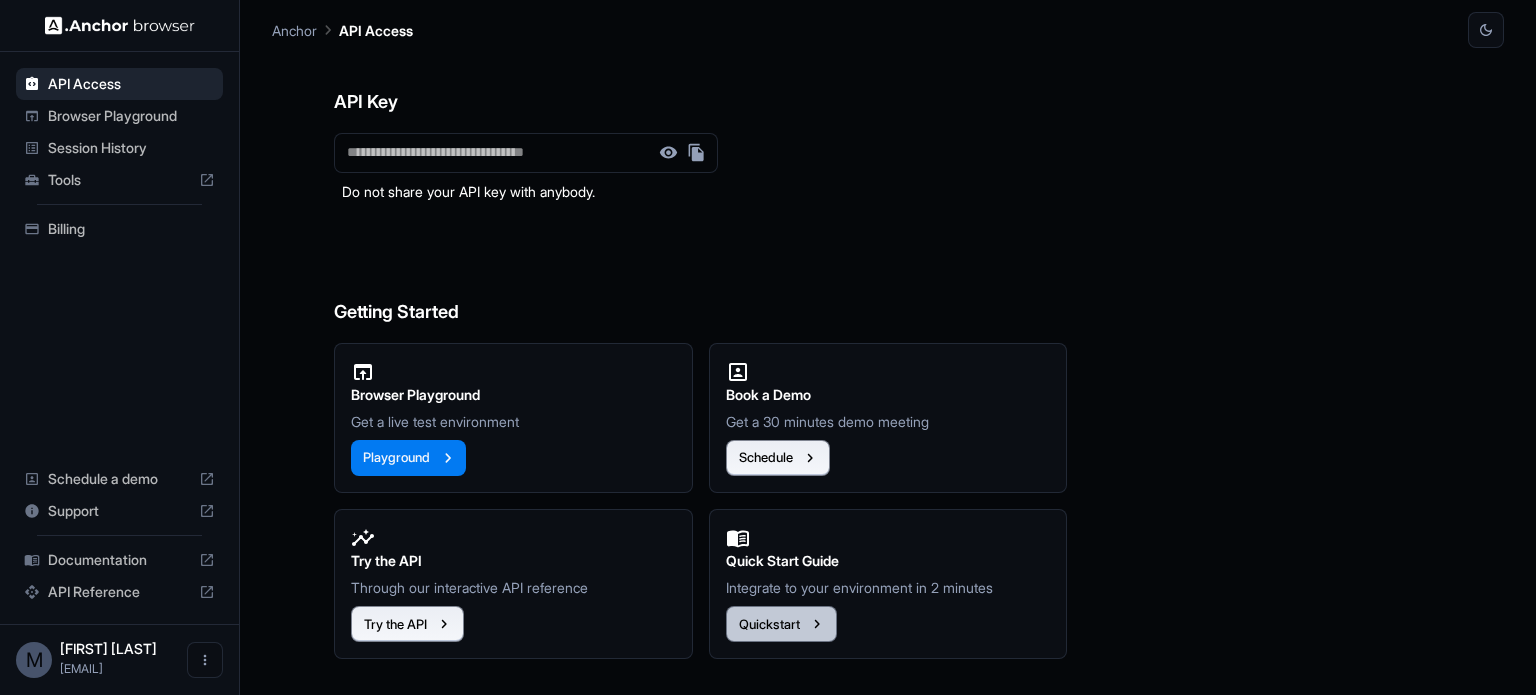 click on "Quickstart" at bounding box center [781, 624] 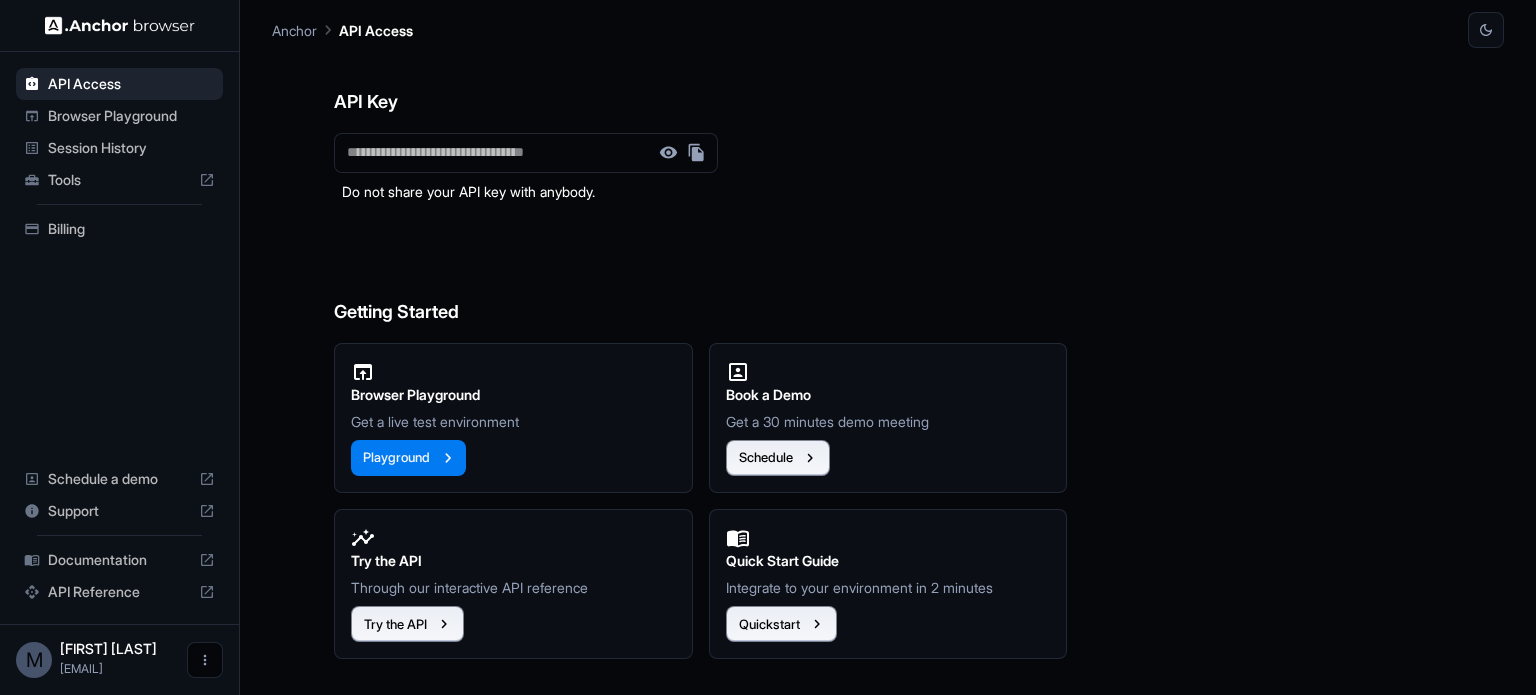 click 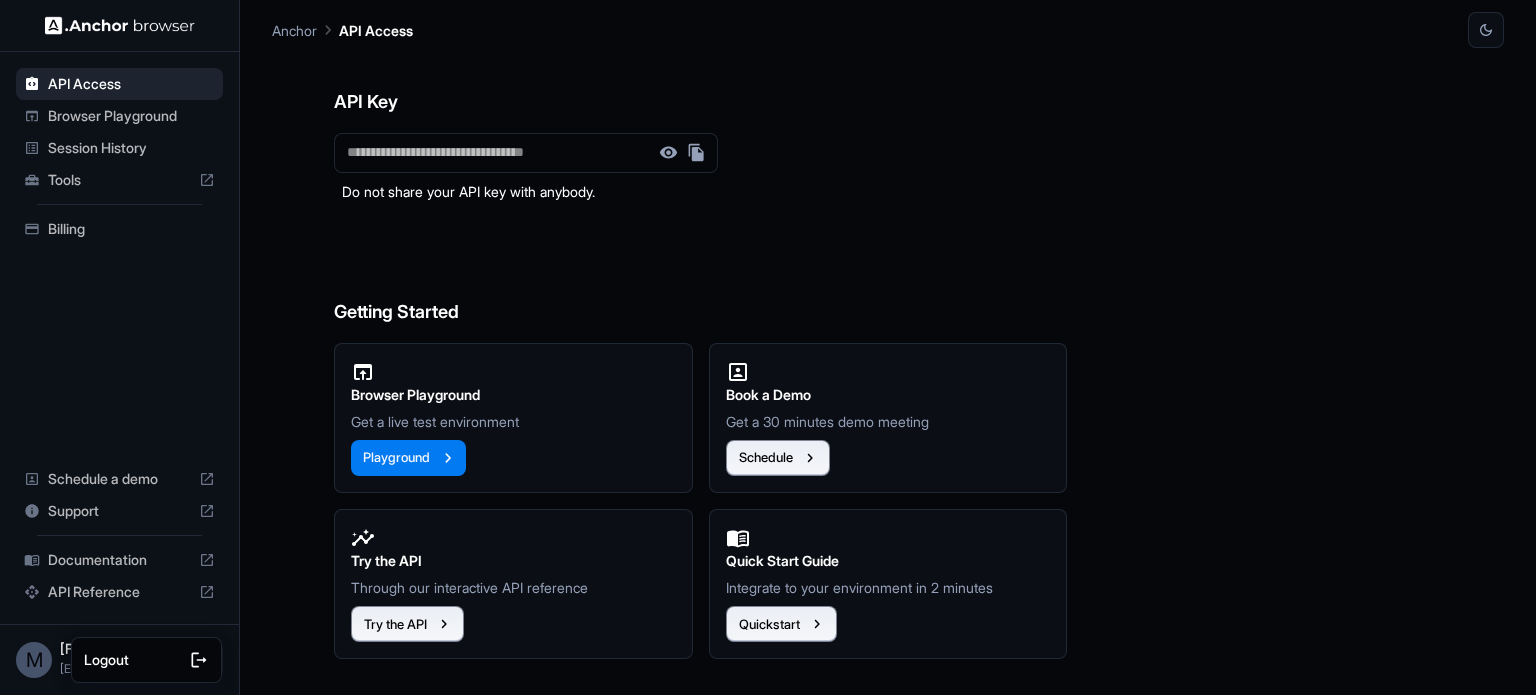click at bounding box center [169, 660] 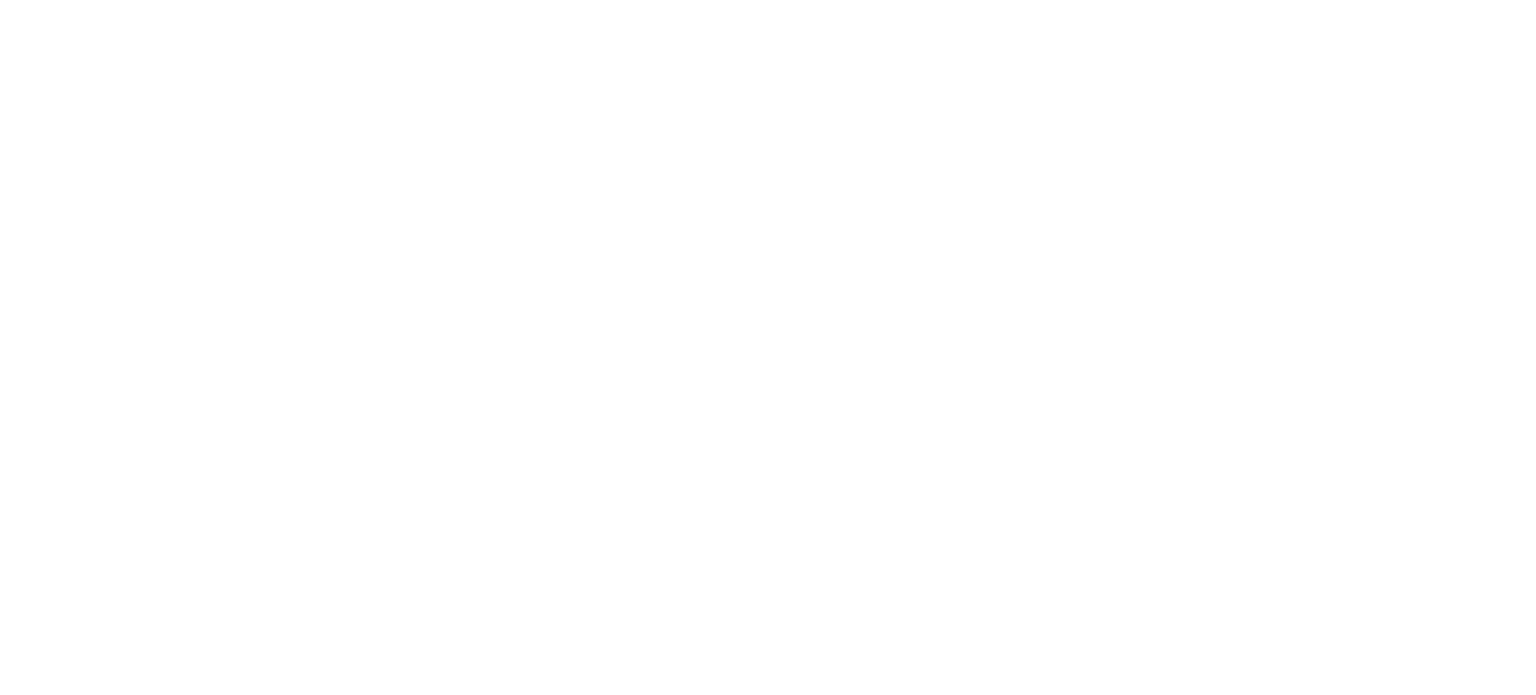 scroll, scrollTop: 0, scrollLeft: 0, axis: both 